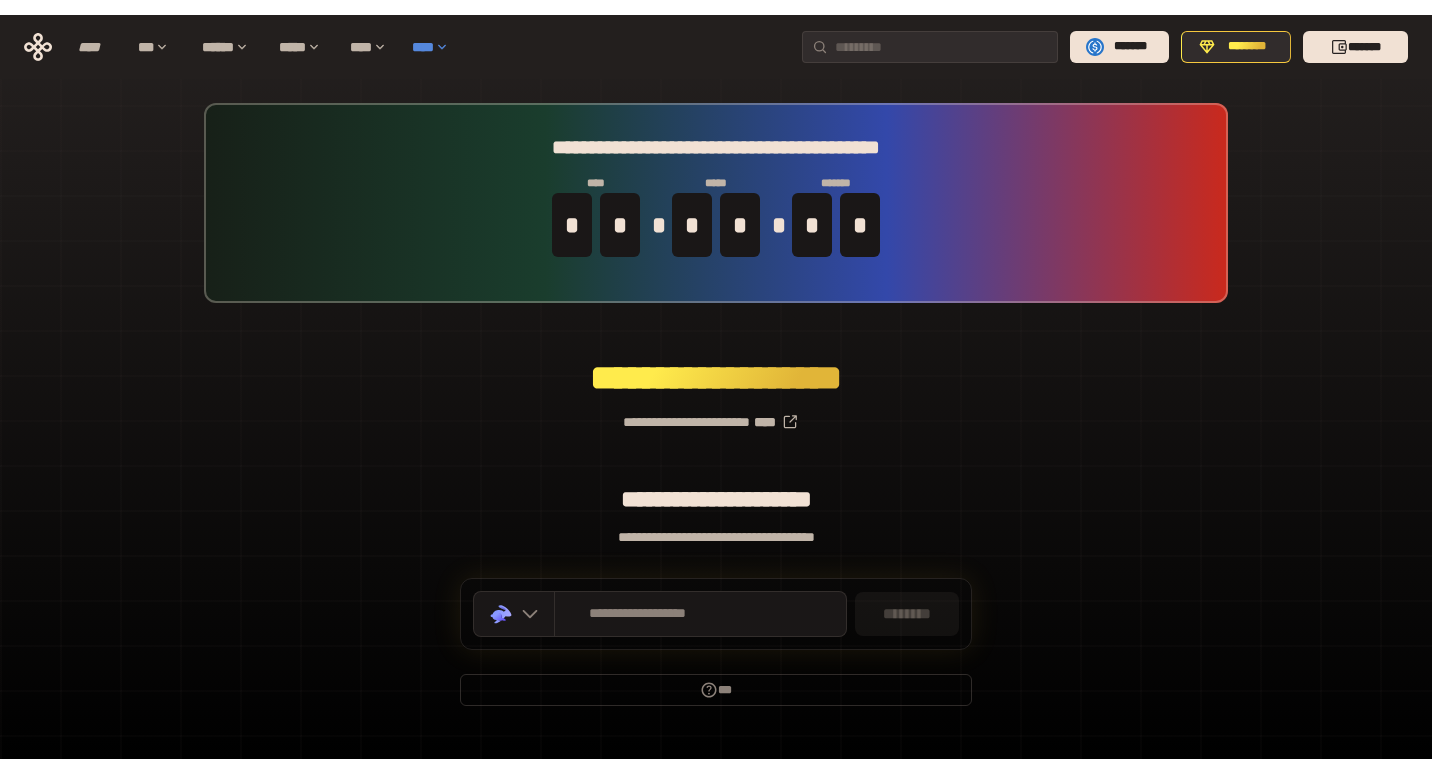 scroll, scrollTop: 0, scrollLeft: 0, axis: both 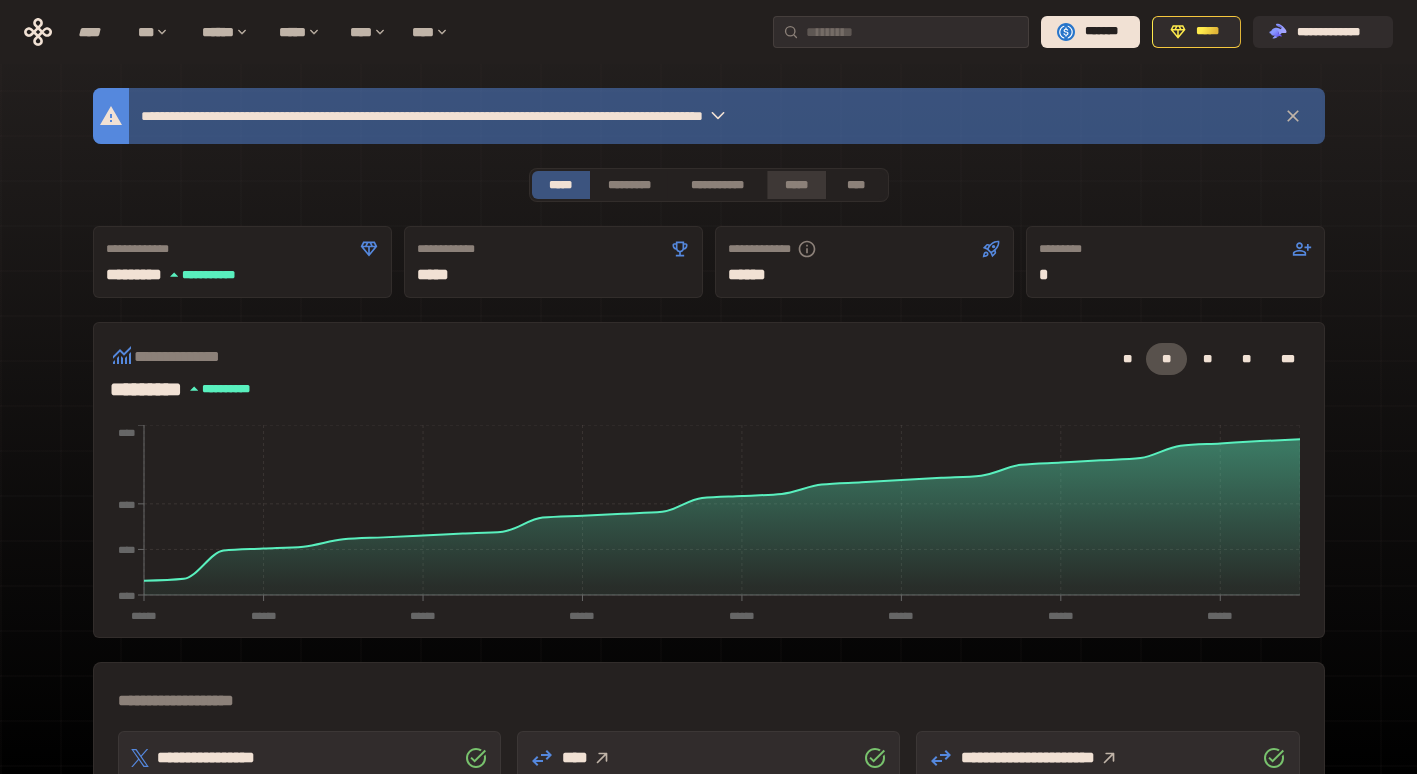 click on "*****" at bounding box center (796, 185) 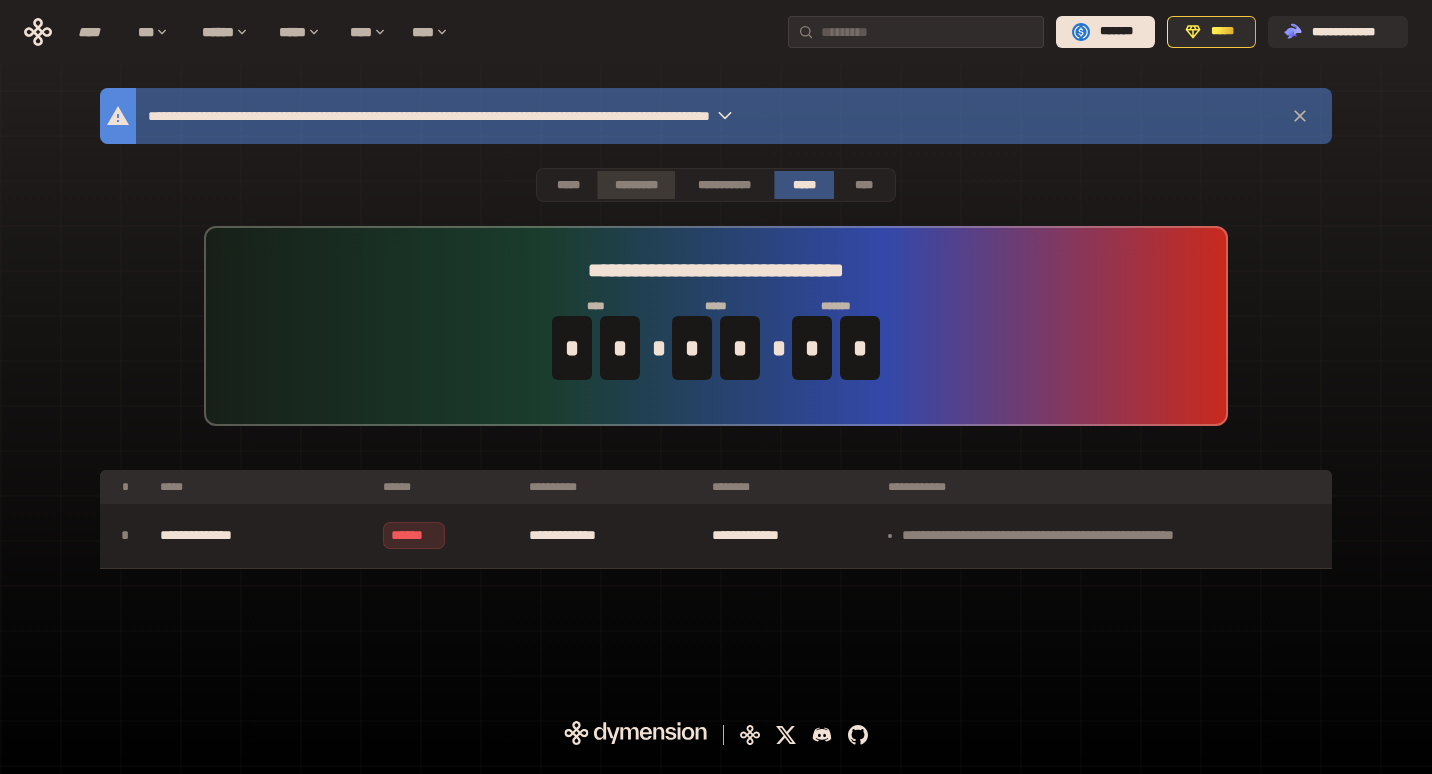 click on "*********" at bounding box center (635, 185) 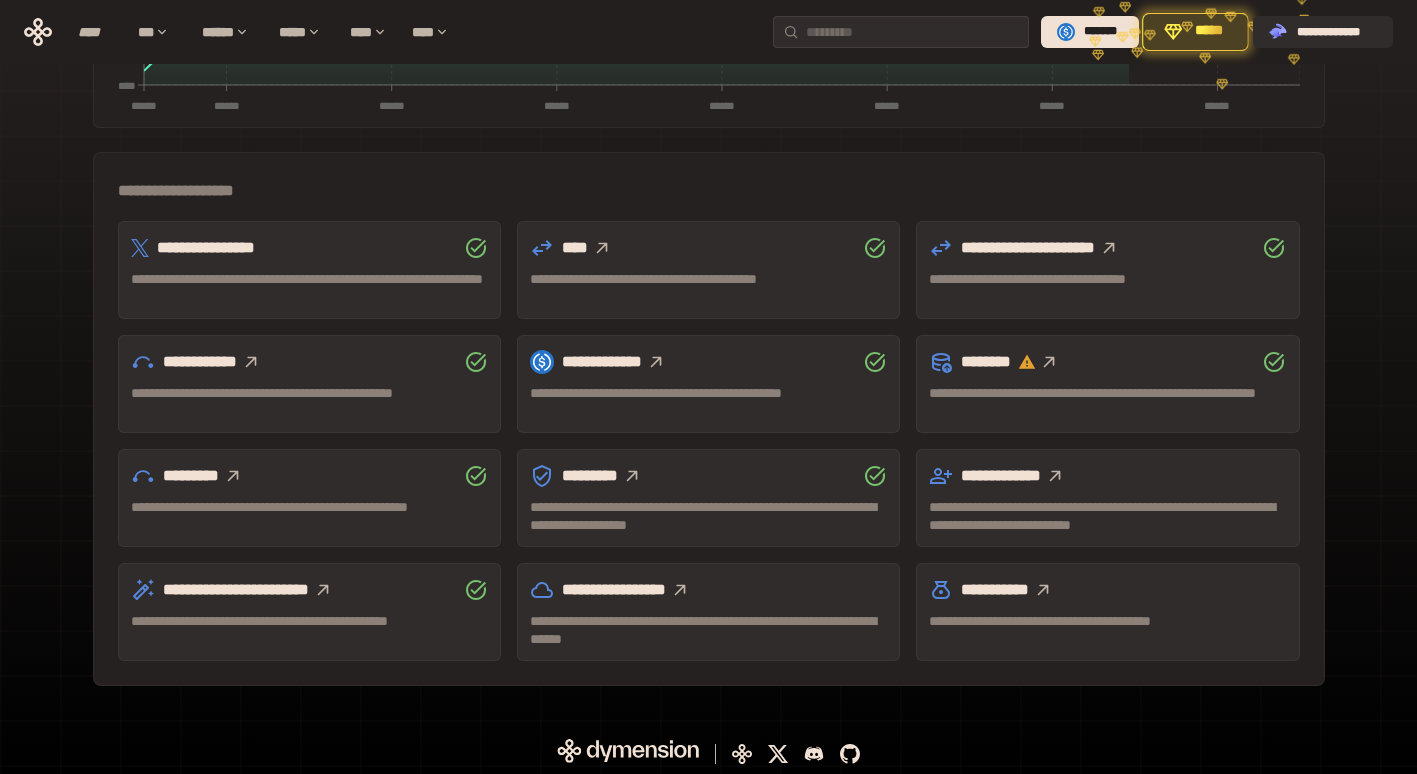 scroll, scrollTop: 514, scrollLeft: 0, axis: vertical 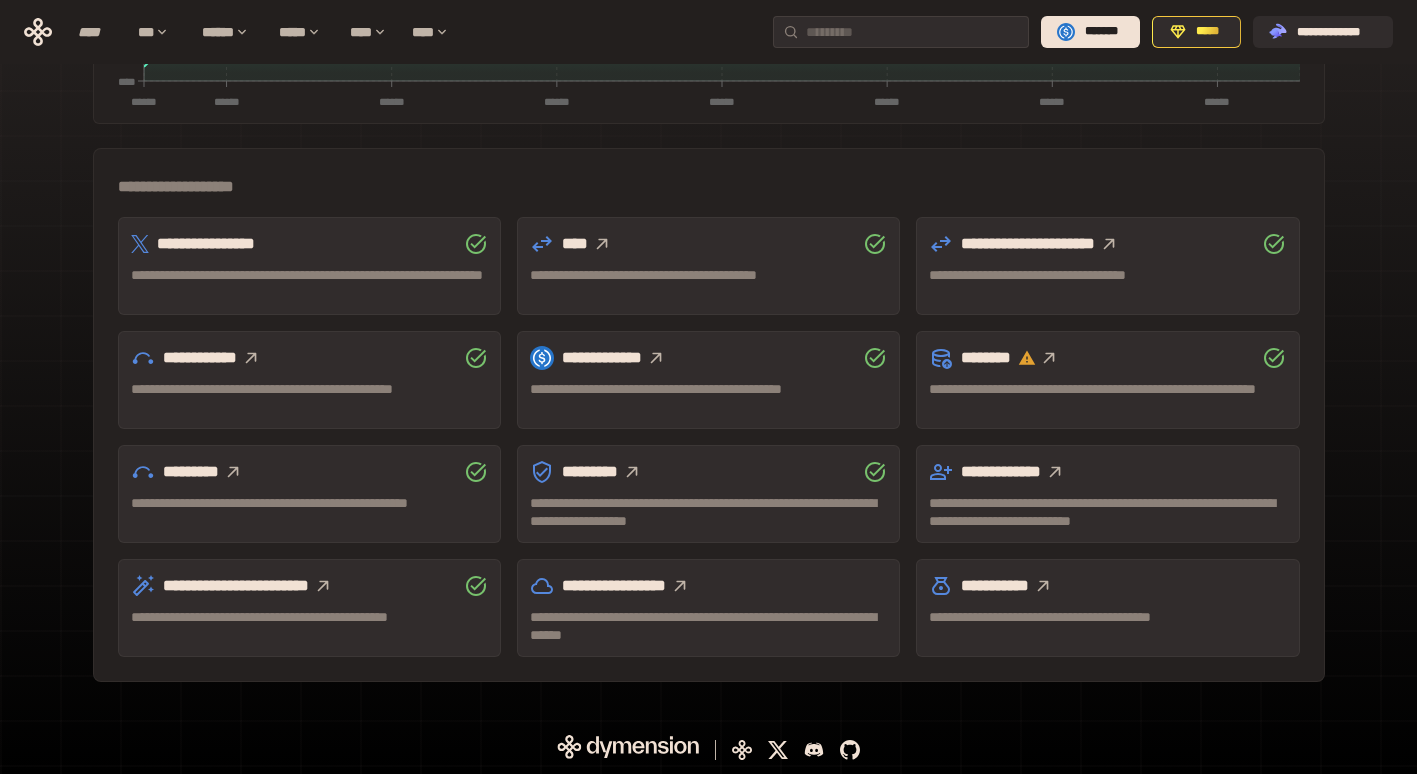 drag, startPoint x: 1175, startPoint y: 240, endPoint x: 1117, endPoint y: 211, distance: 64.84597 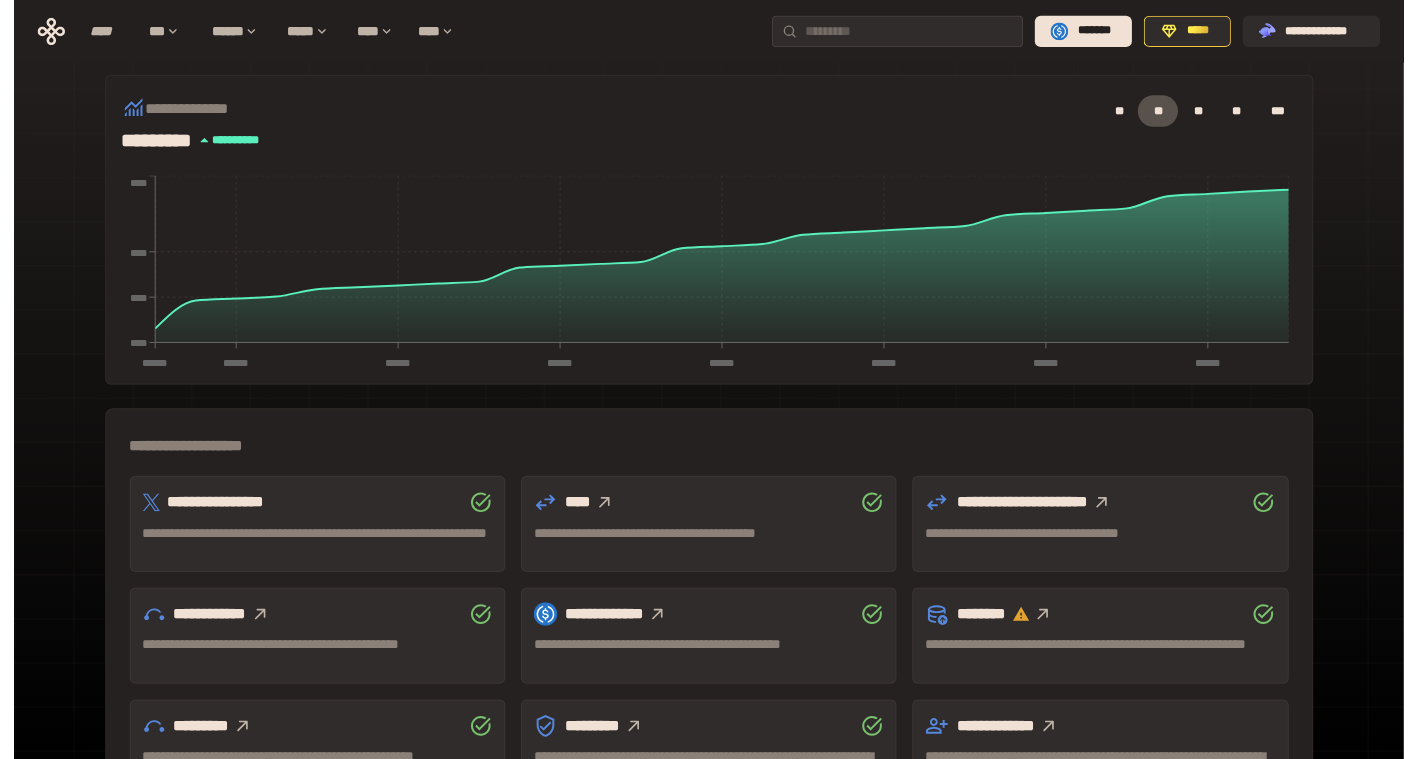 scroll, scrollTop: 400, scrollLeft: 0, axis: vertical 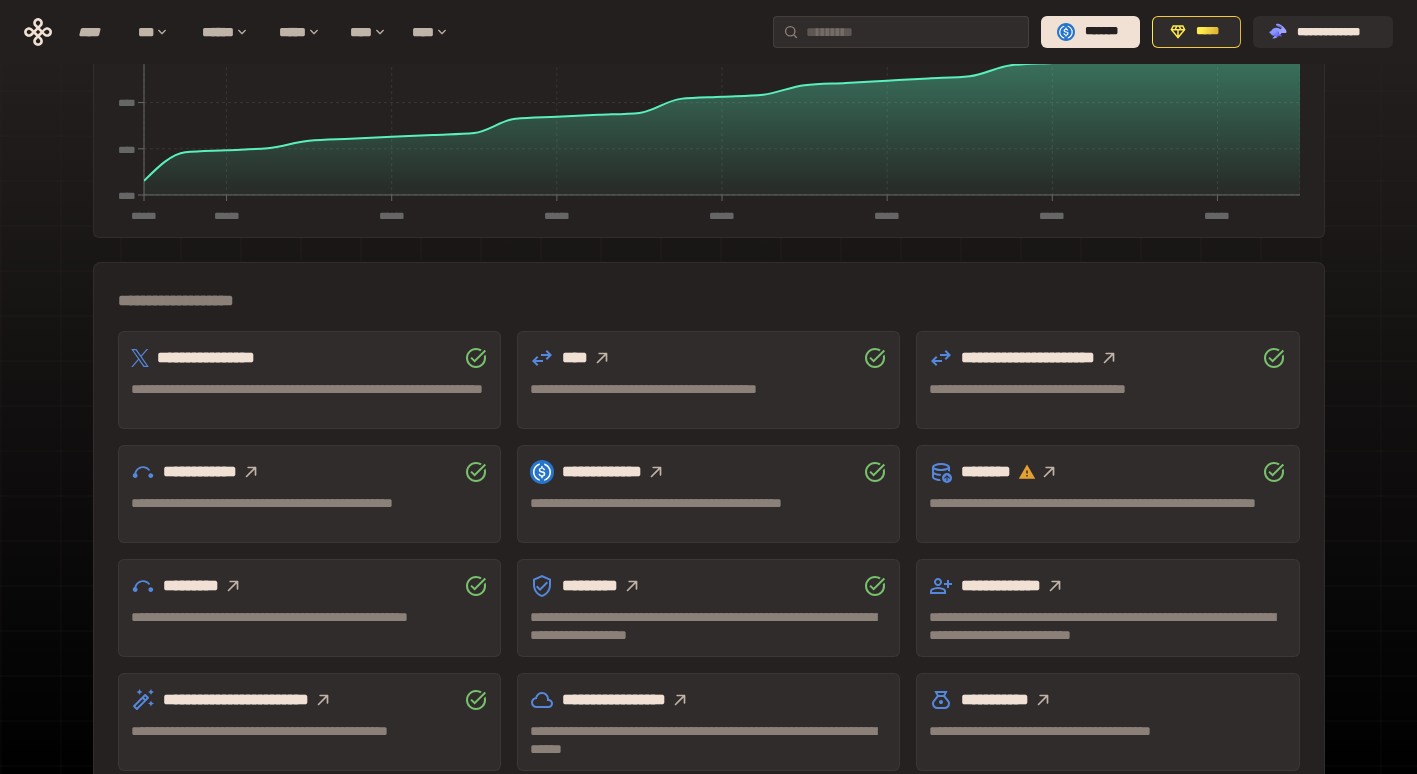click 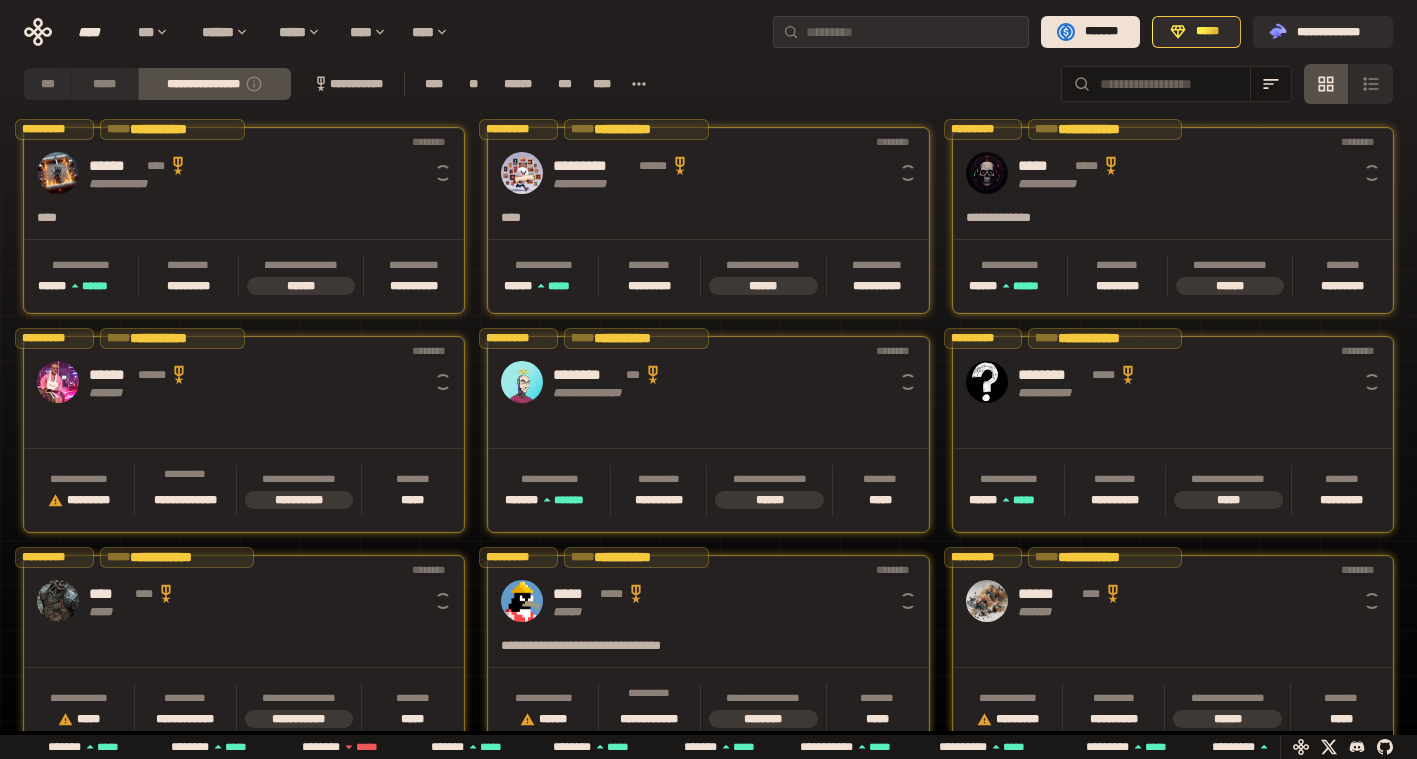 scroll, scrollTop: 0, scrollLeft: 16, axis: horizontal 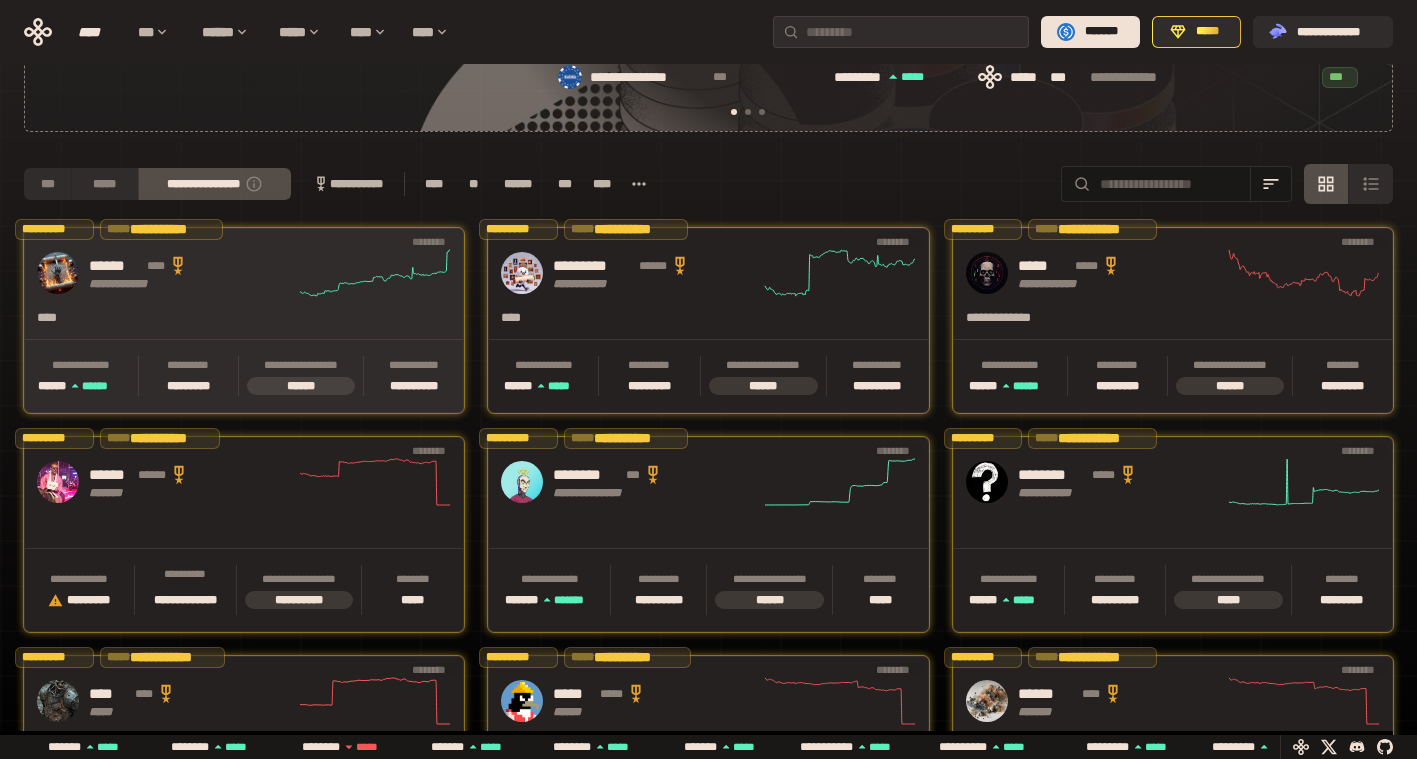 click on "**********" at bounding box center (244, 320) 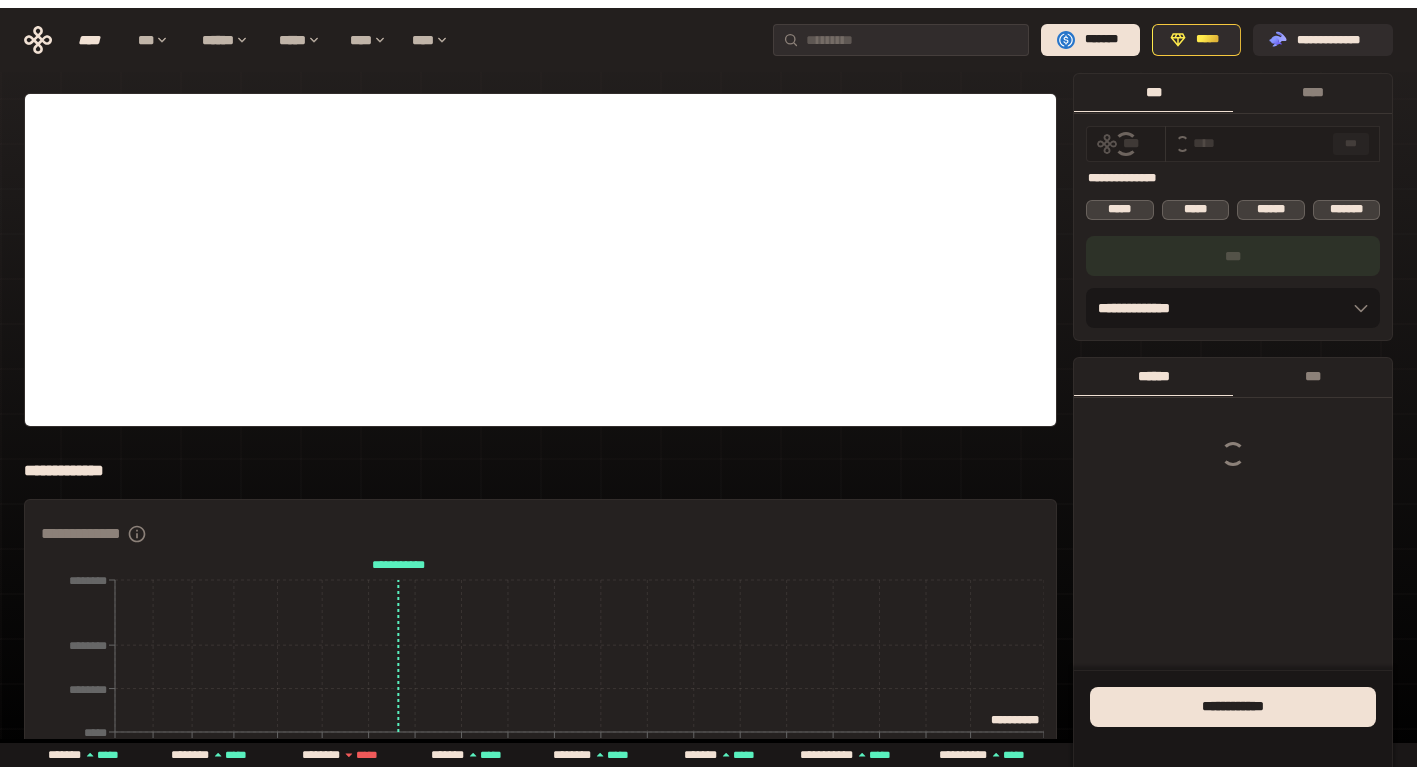 scroll, scrollTop: 0, scrollLeft: 0, axis: both 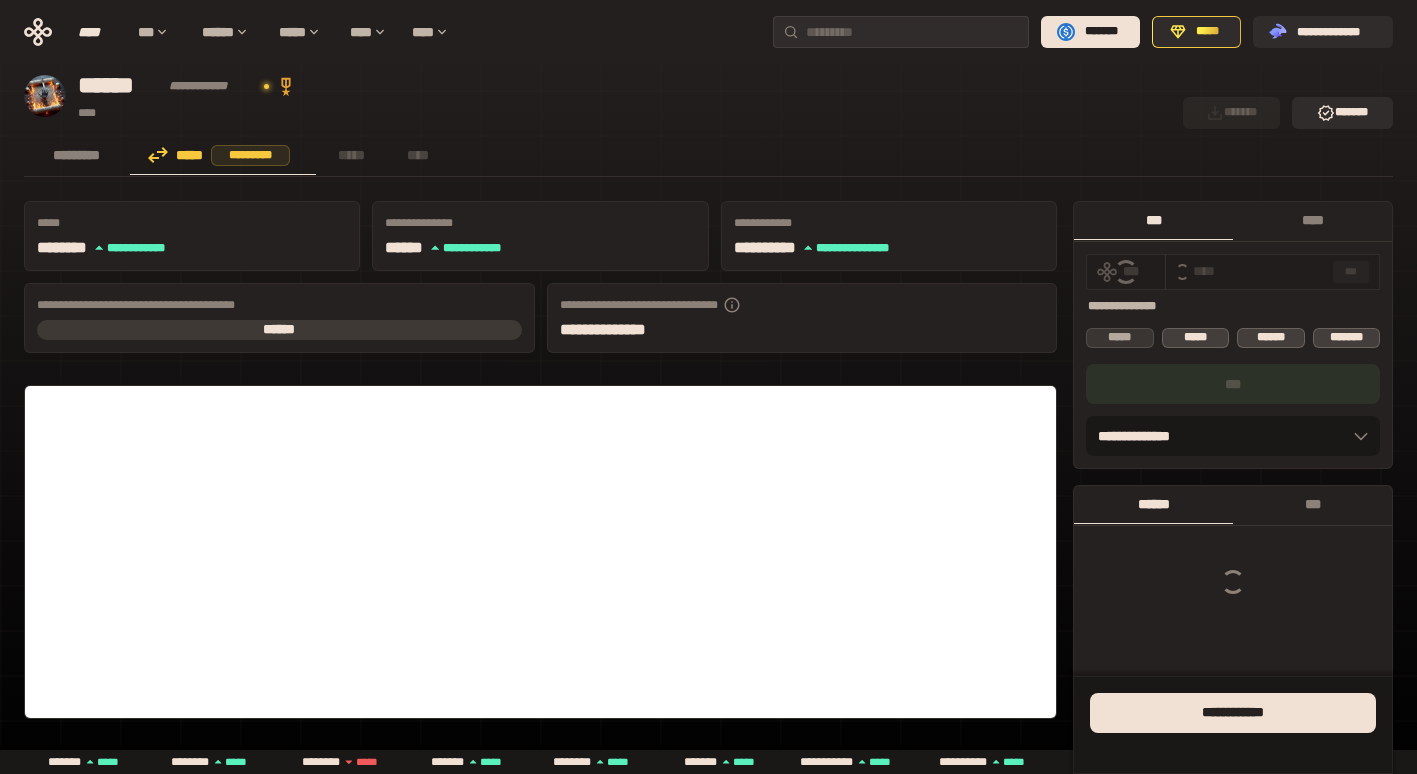 click on "*****" at bounding box center [1120, 338] 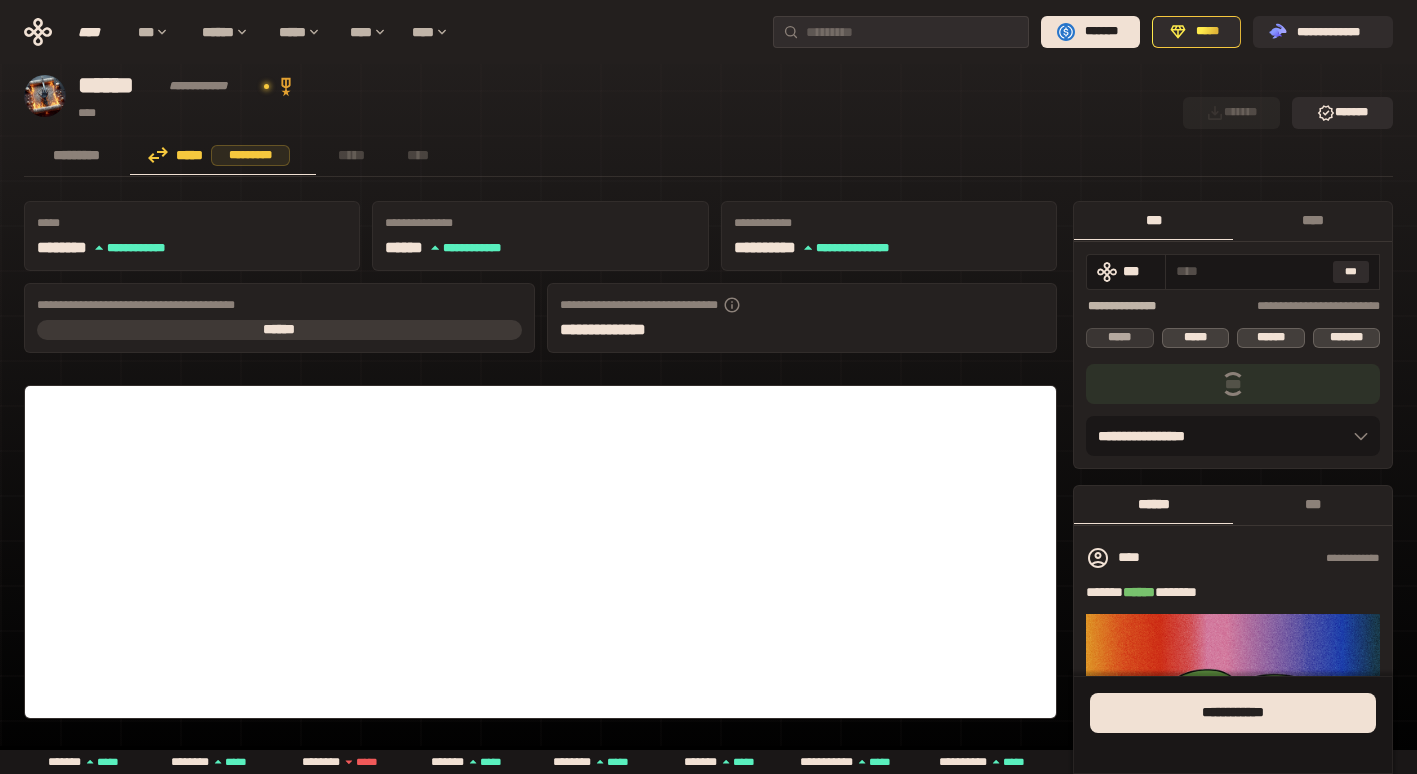 type on "*" 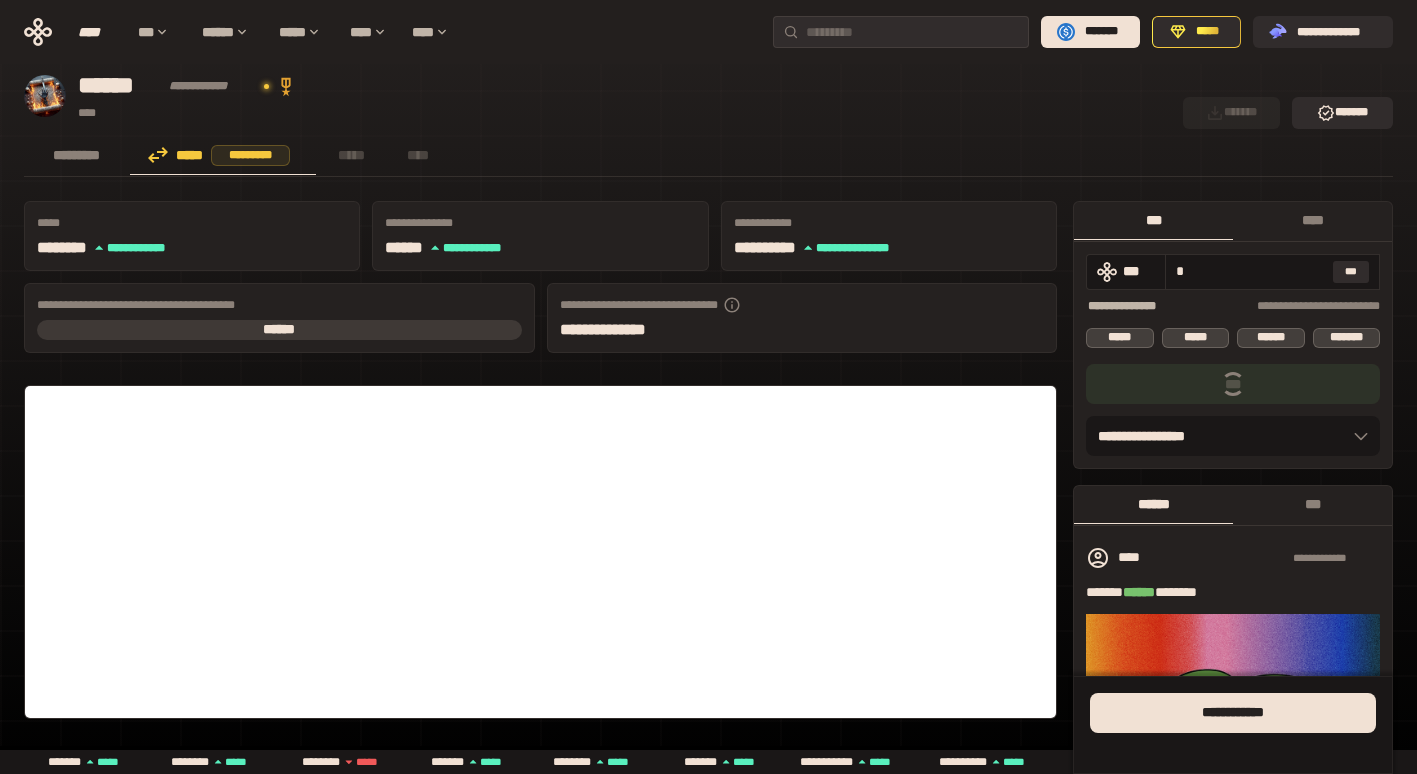 click at bounding box center (1233, 384) 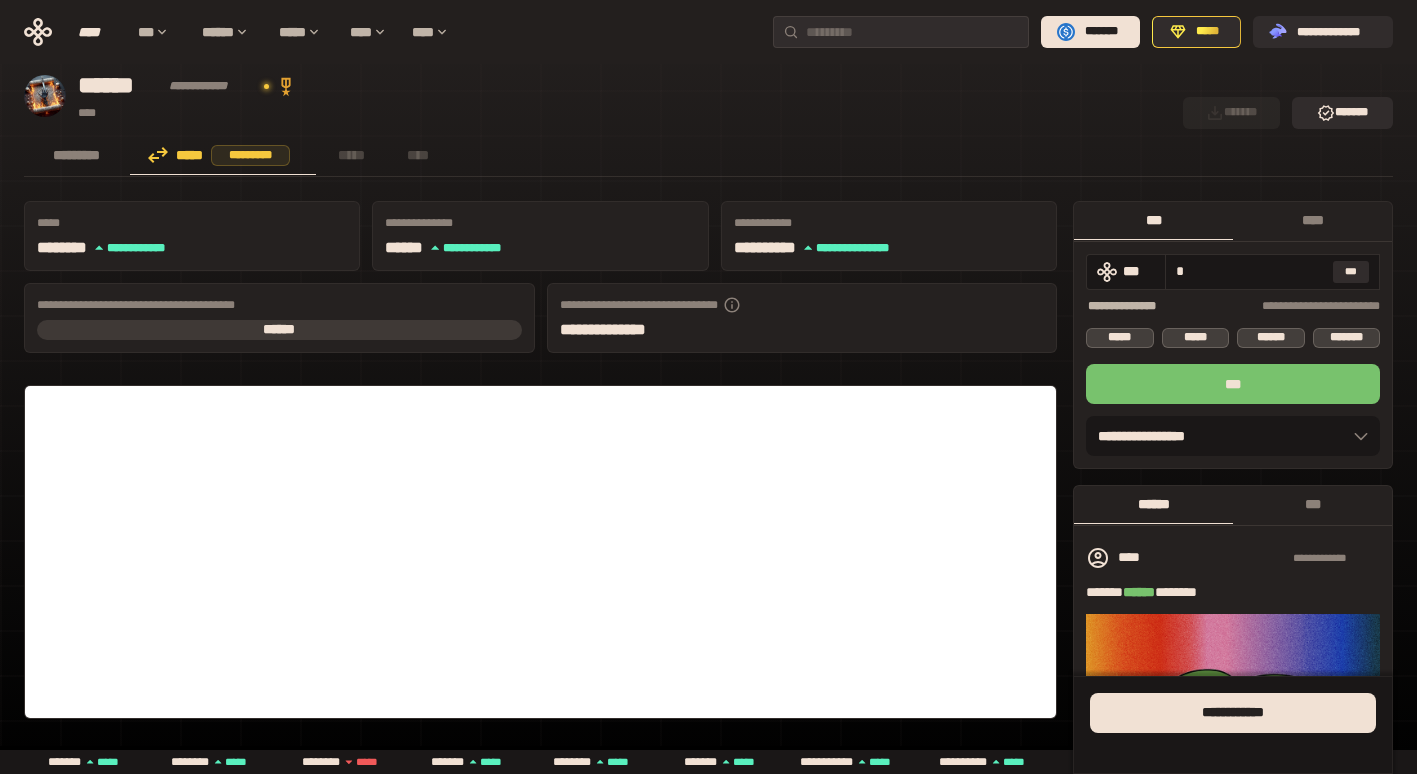click on "***" at bounding box center [1233, 384] 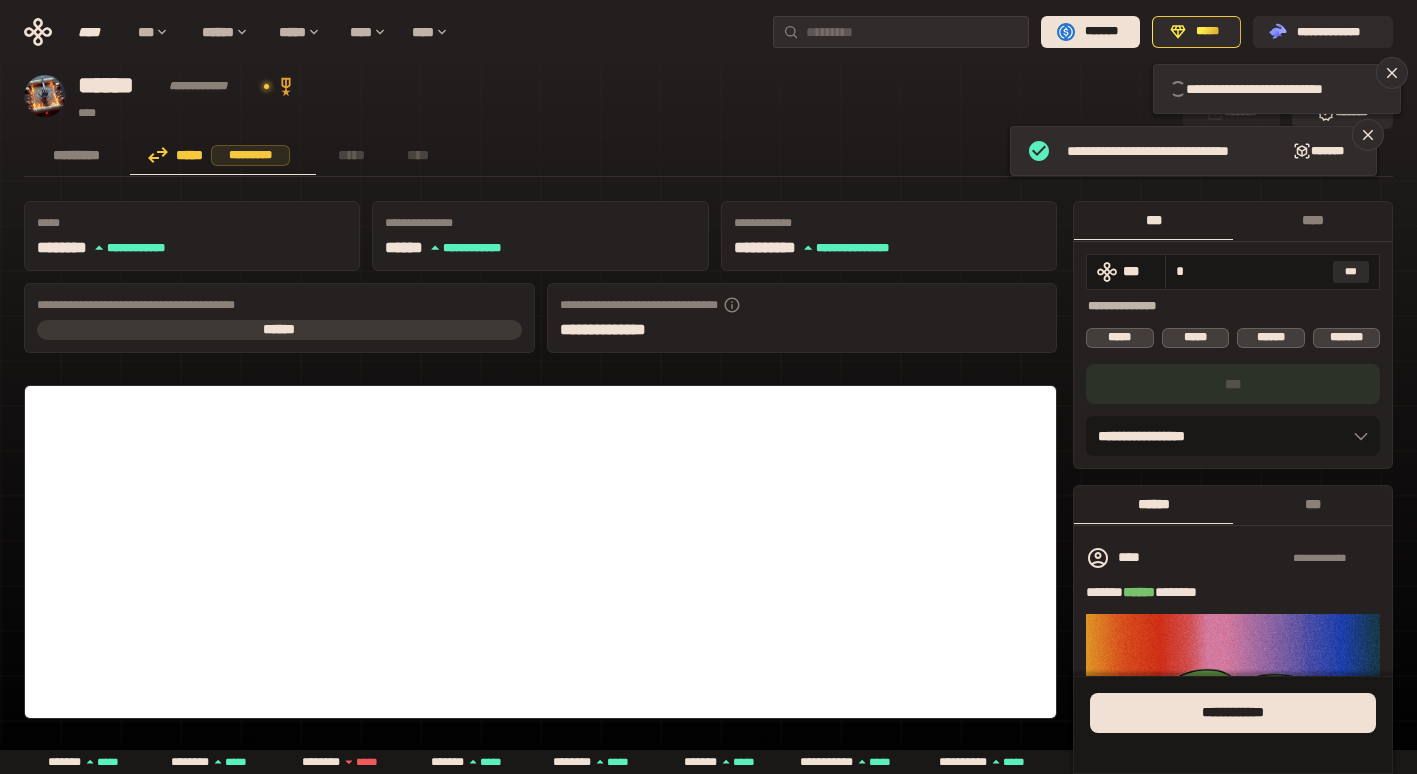 type 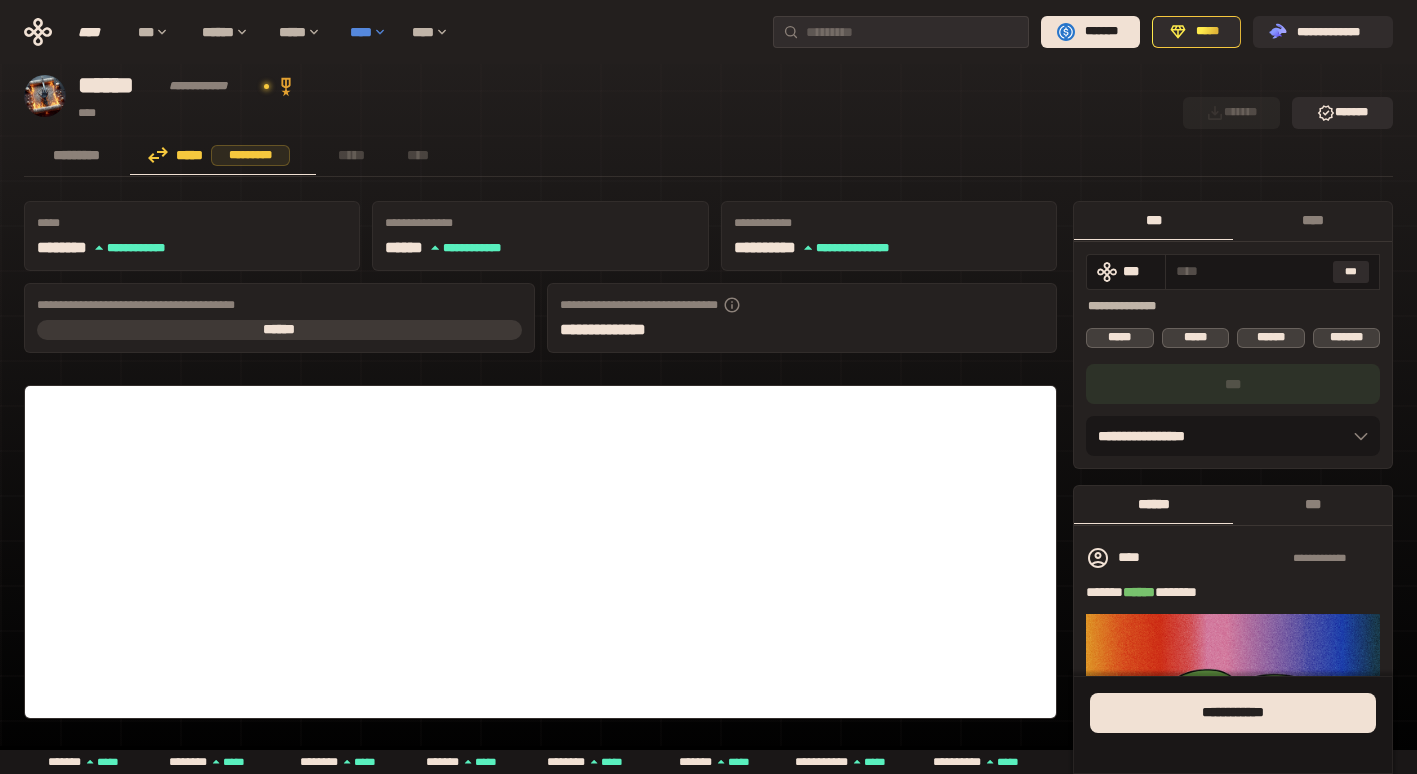 click on "****" at bounding box center [371, 32] 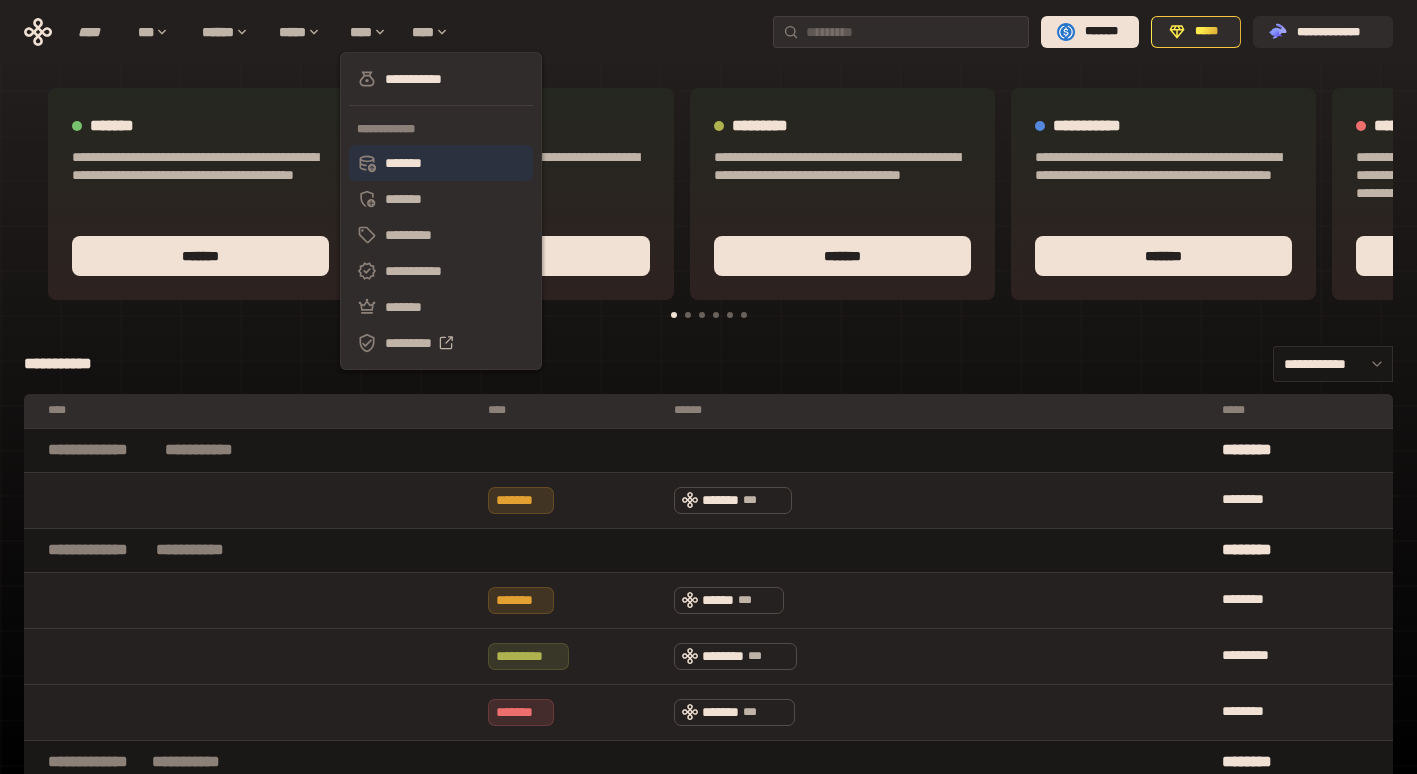click on "*******" at bounding box center (441, 163) 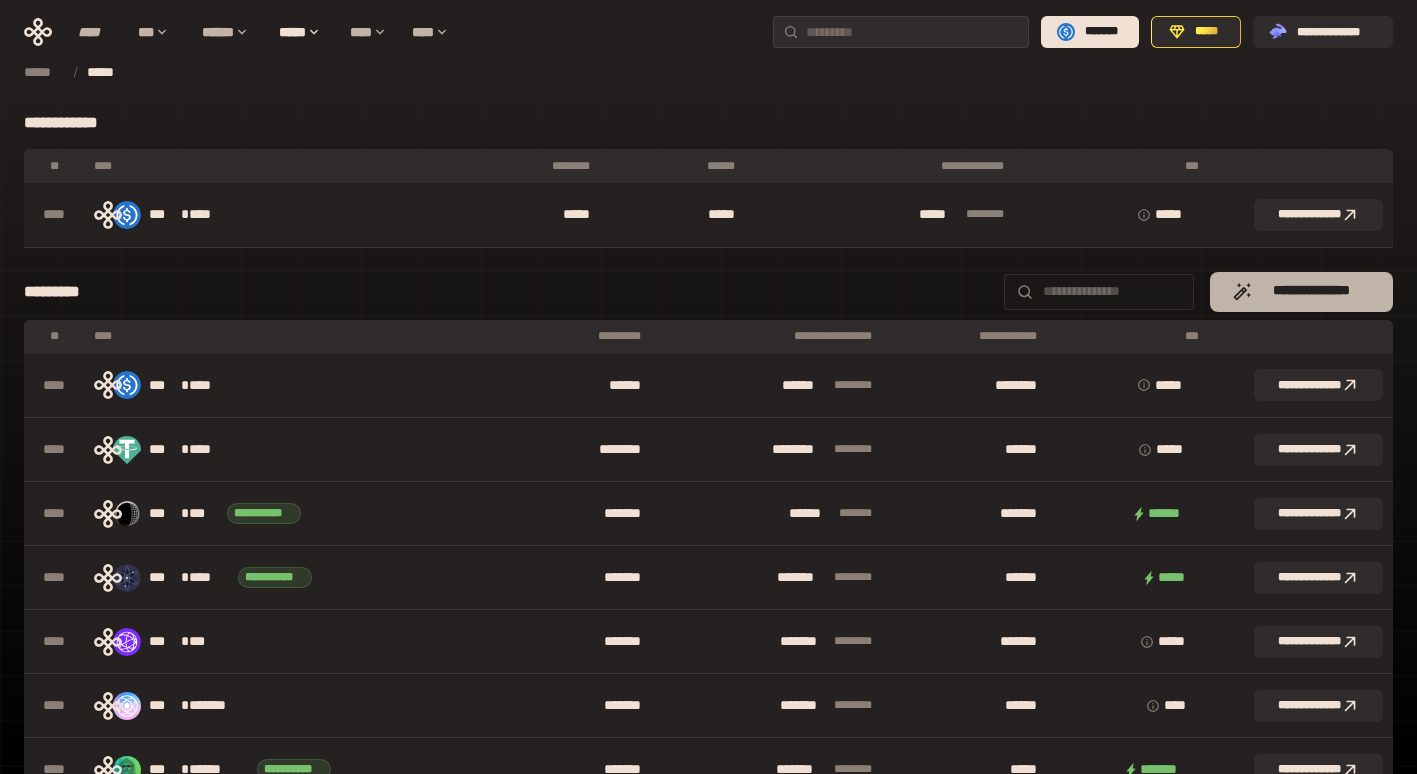 click on "**********" at bounding box center [1311, 291] 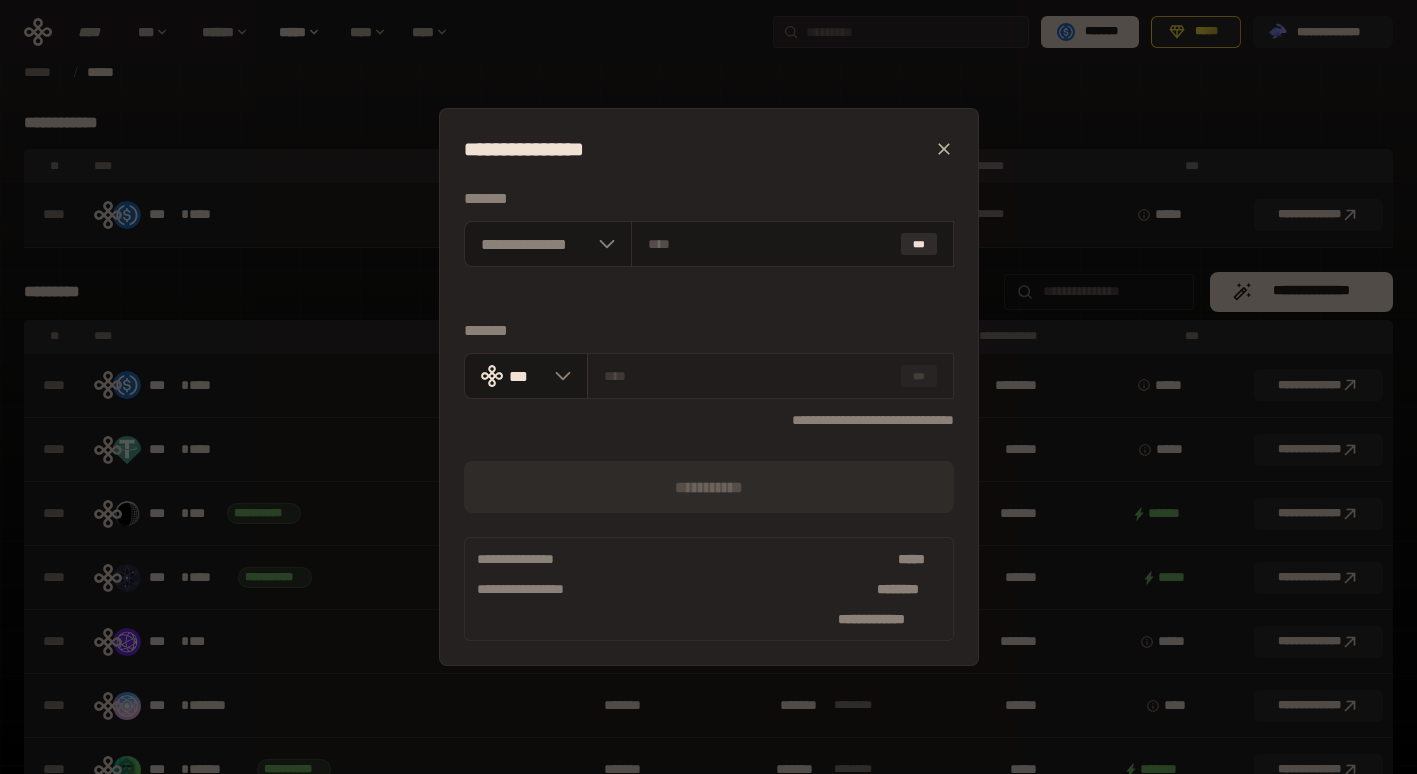 click on "**********" at bounding box center [708, 387] 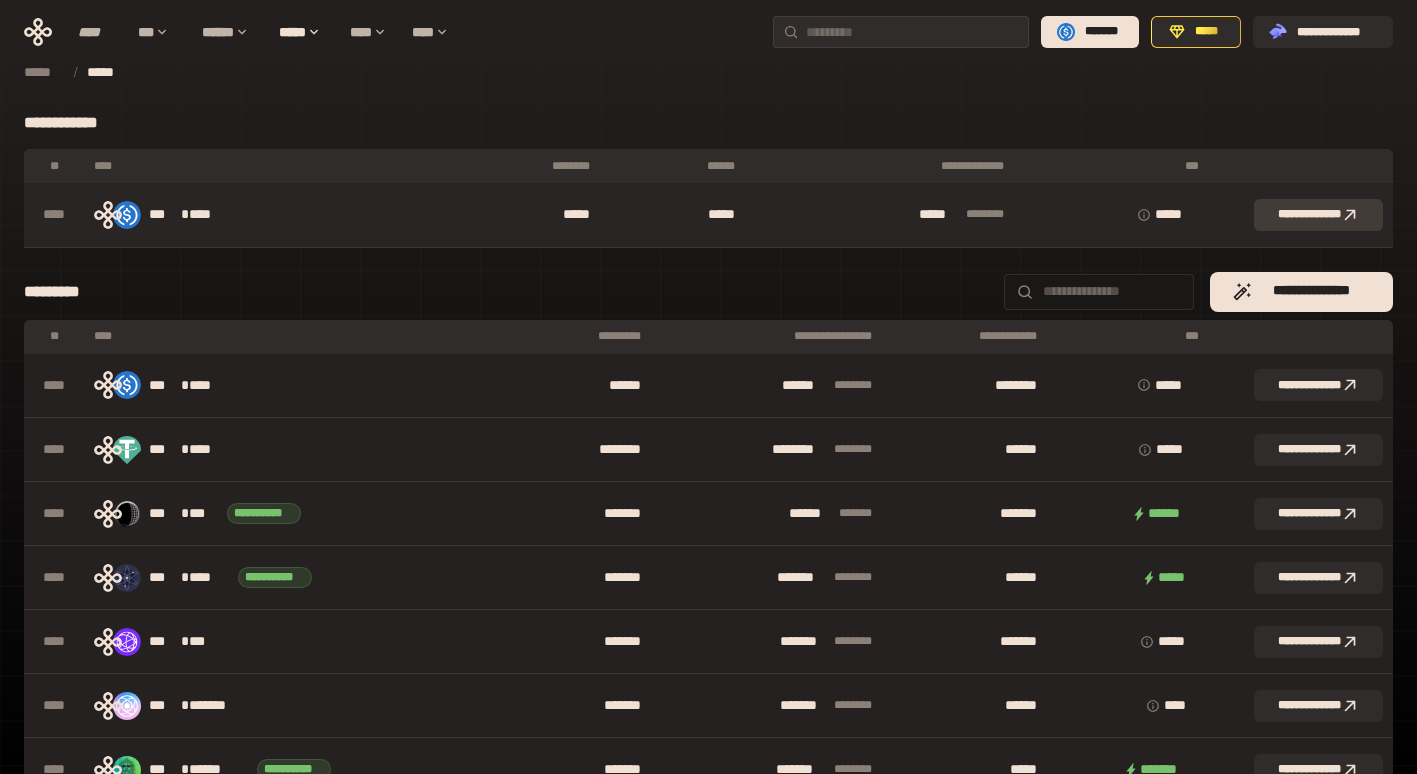 click on "**********" at bounding box center (1318, 215) 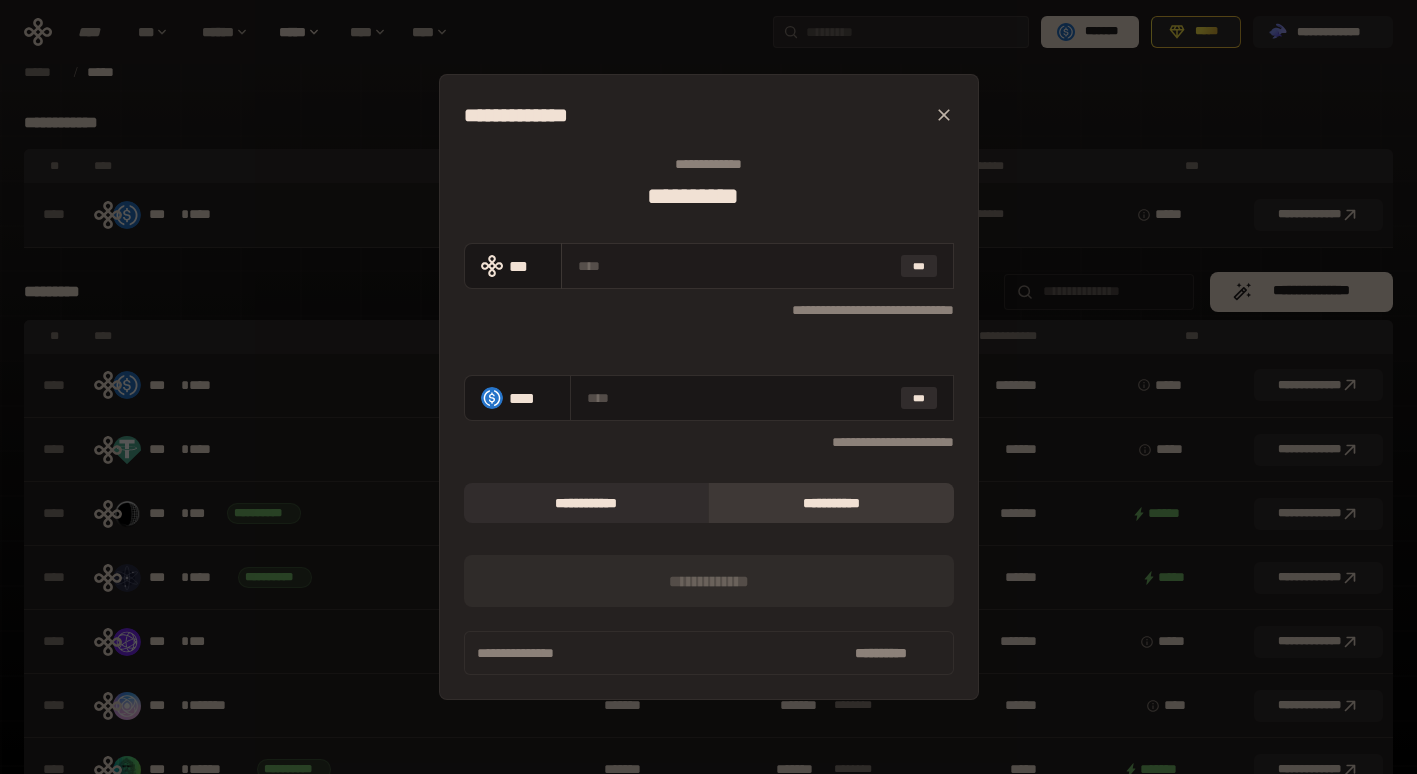 click at bounding box center (735, 266) 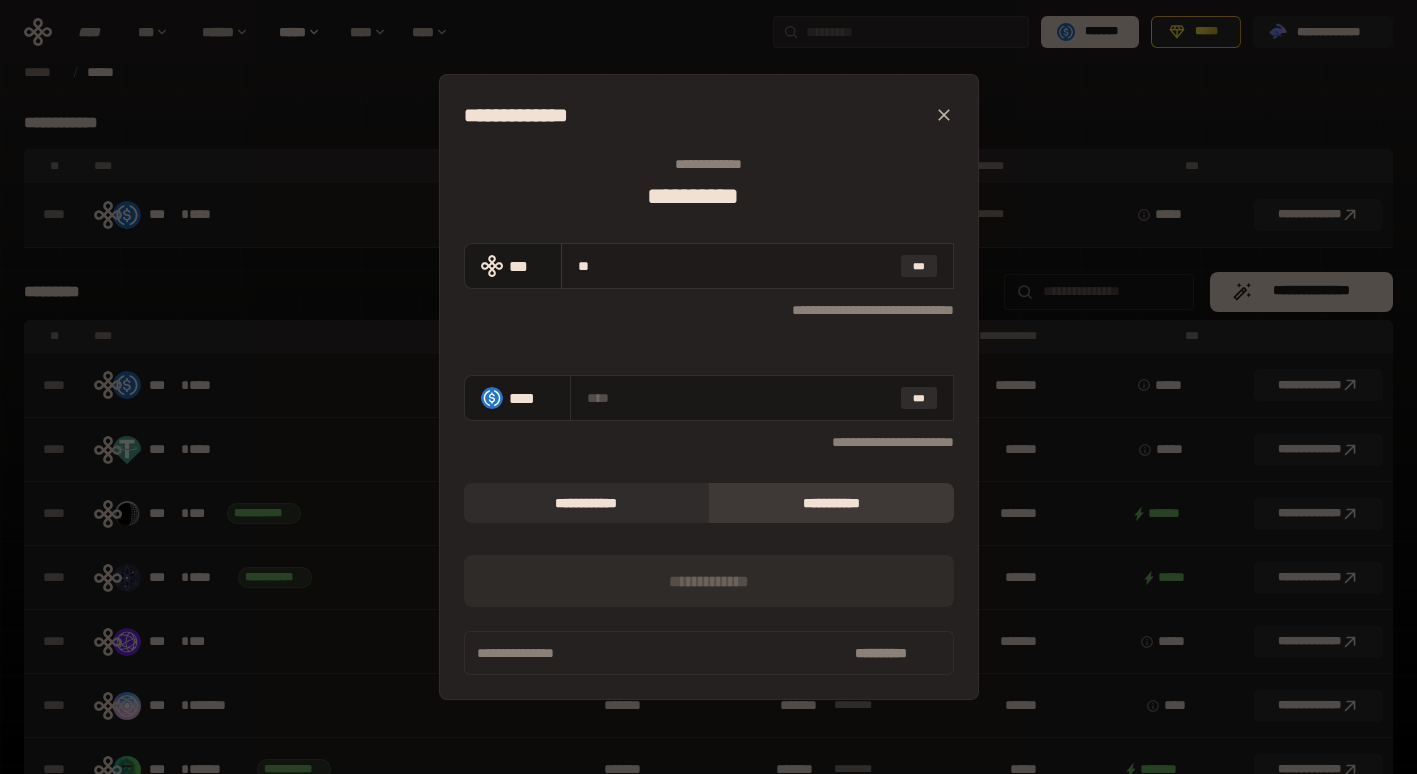 type on "***" 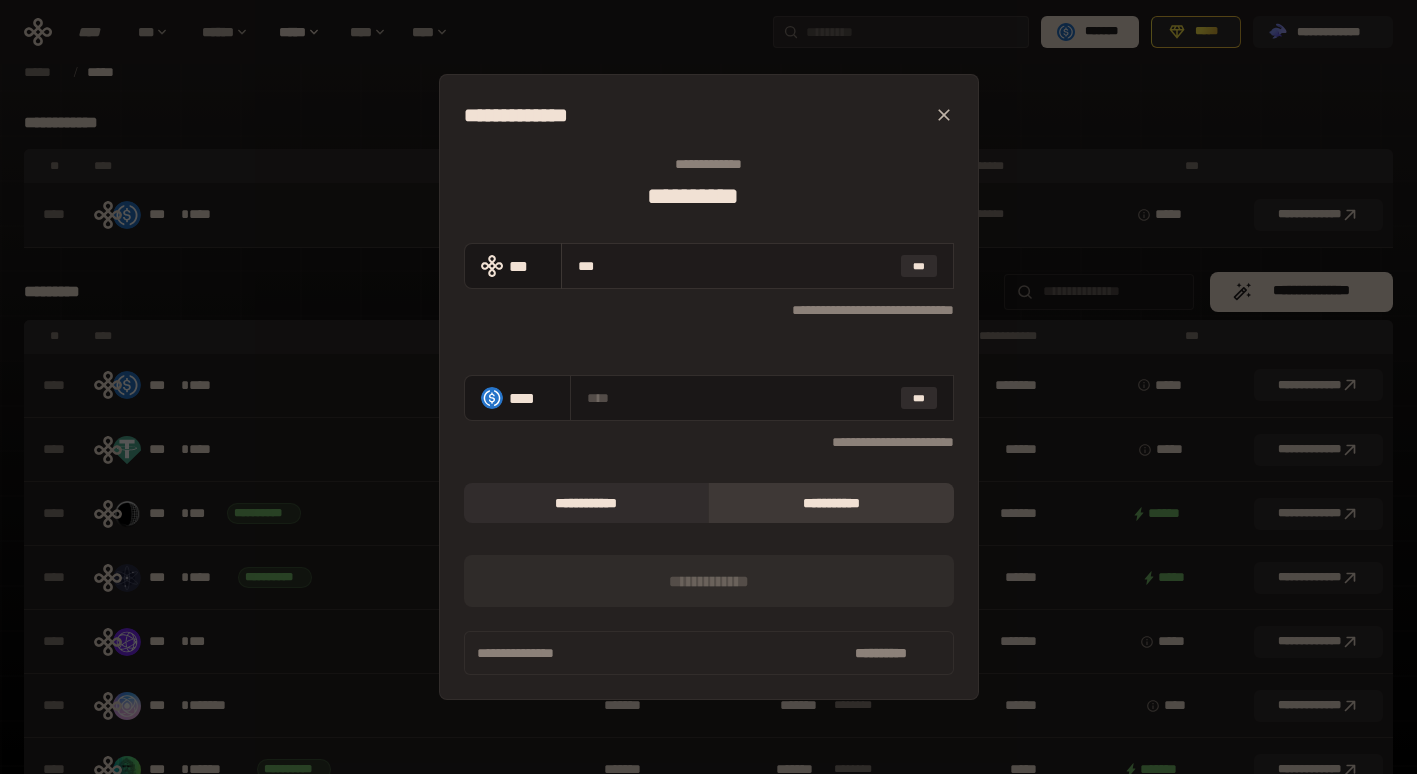 type on "**********" 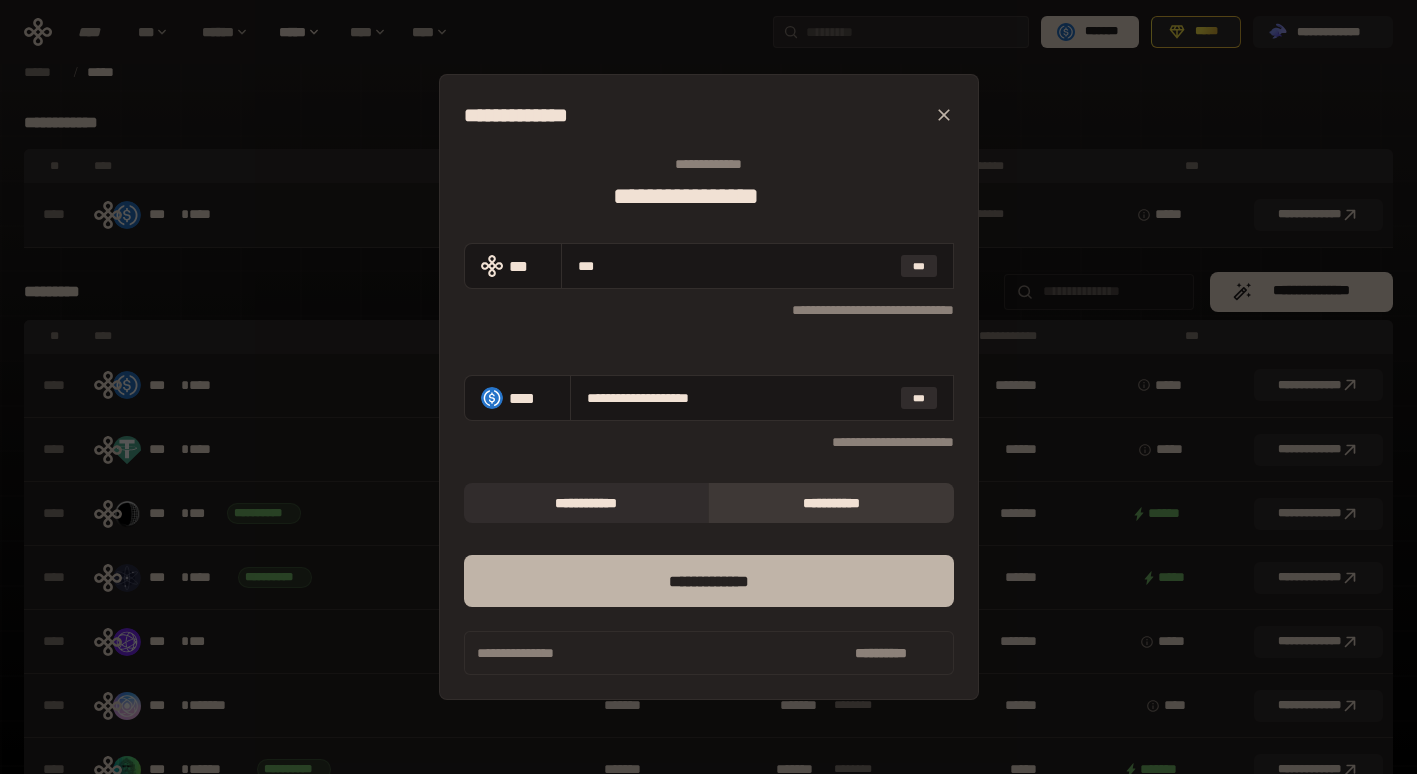 type on "***" 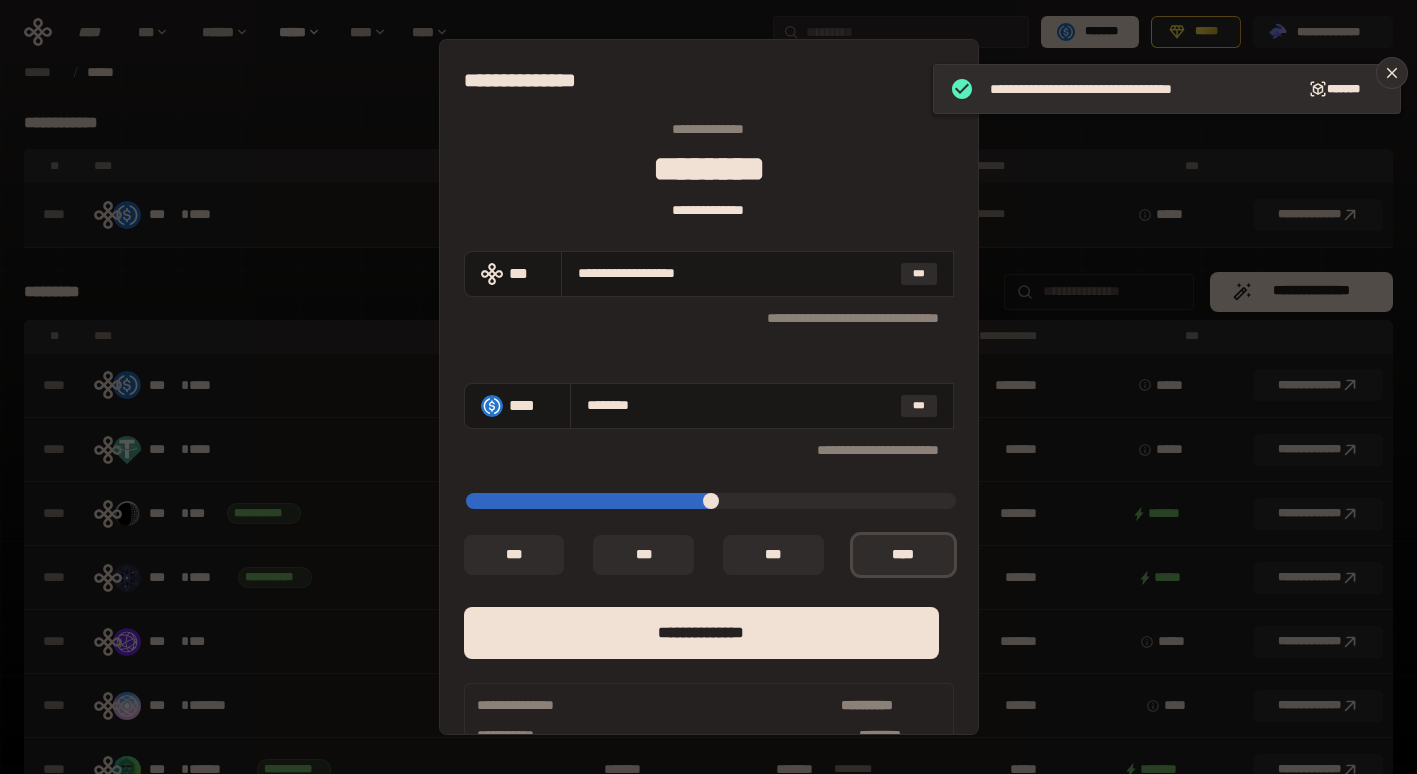 scroll, scrollTop: 46, scrollLeft: 0, axis: vertical 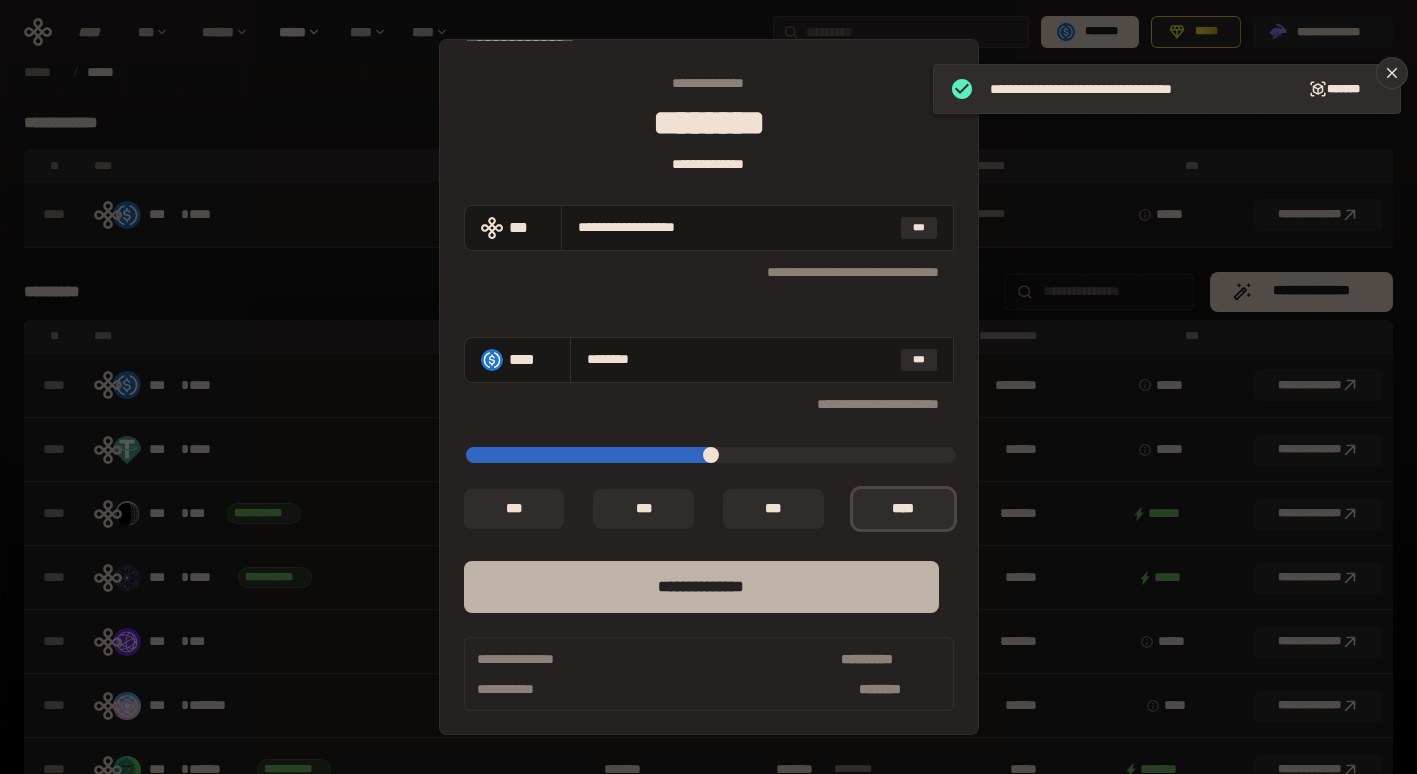 click on "**** *********" at bounding box center [701, 587] 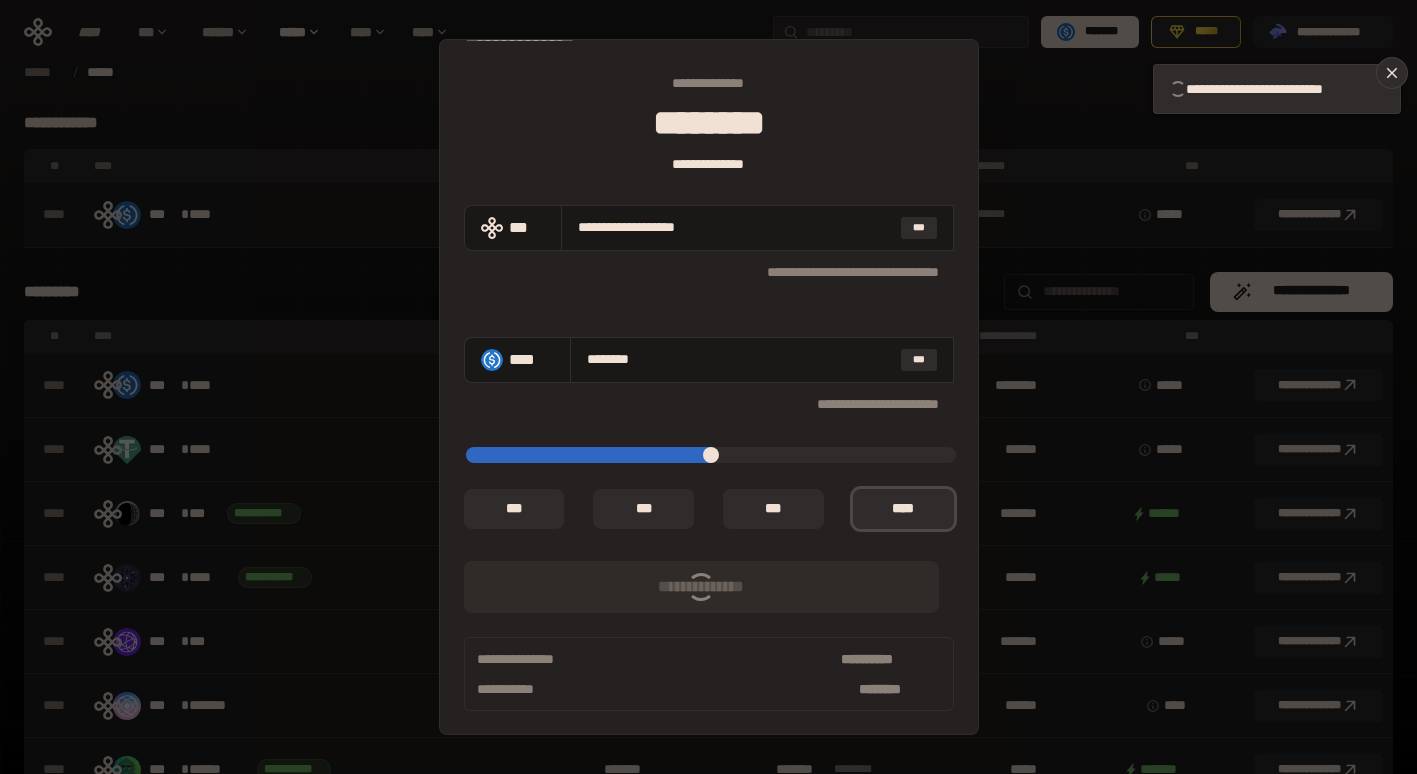 type on "*" 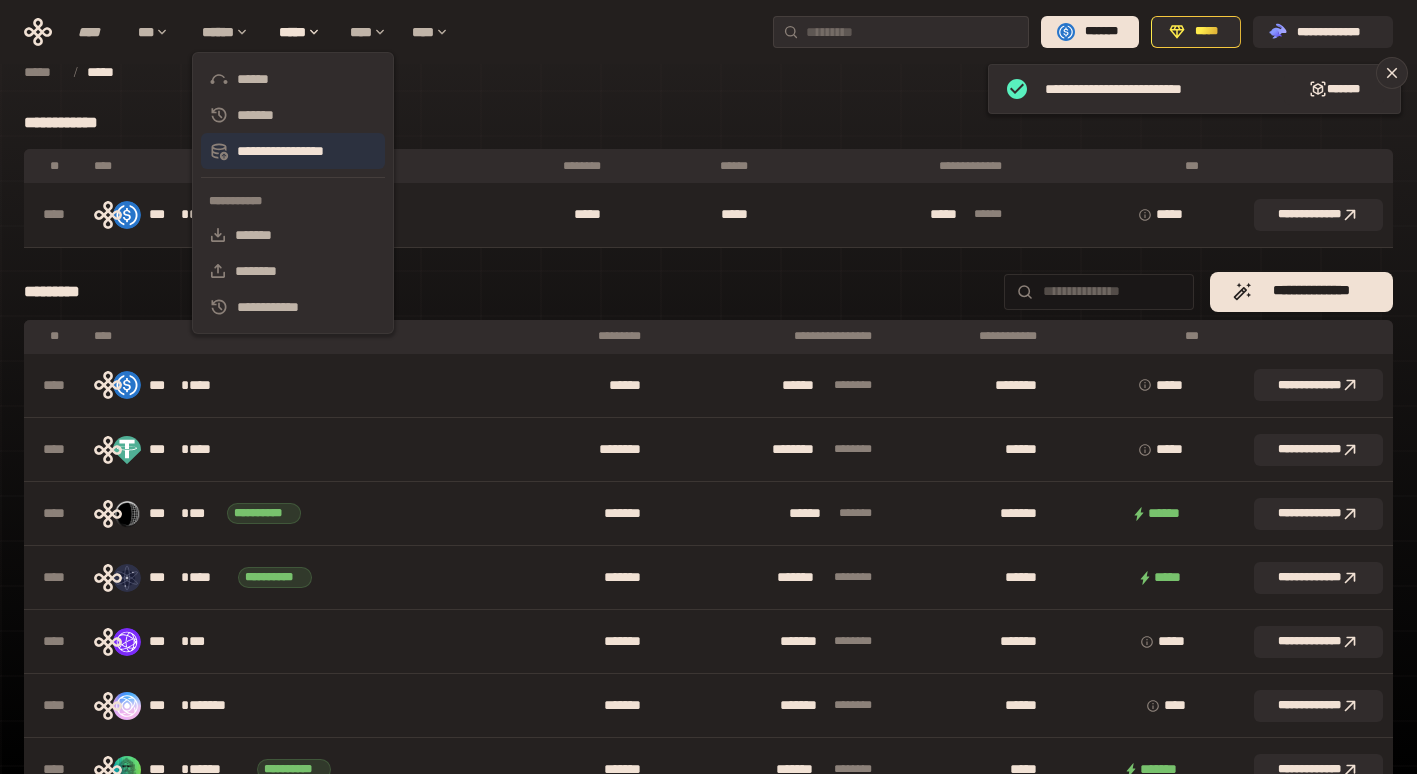 click on "**********" at bounding box center (293, 151) 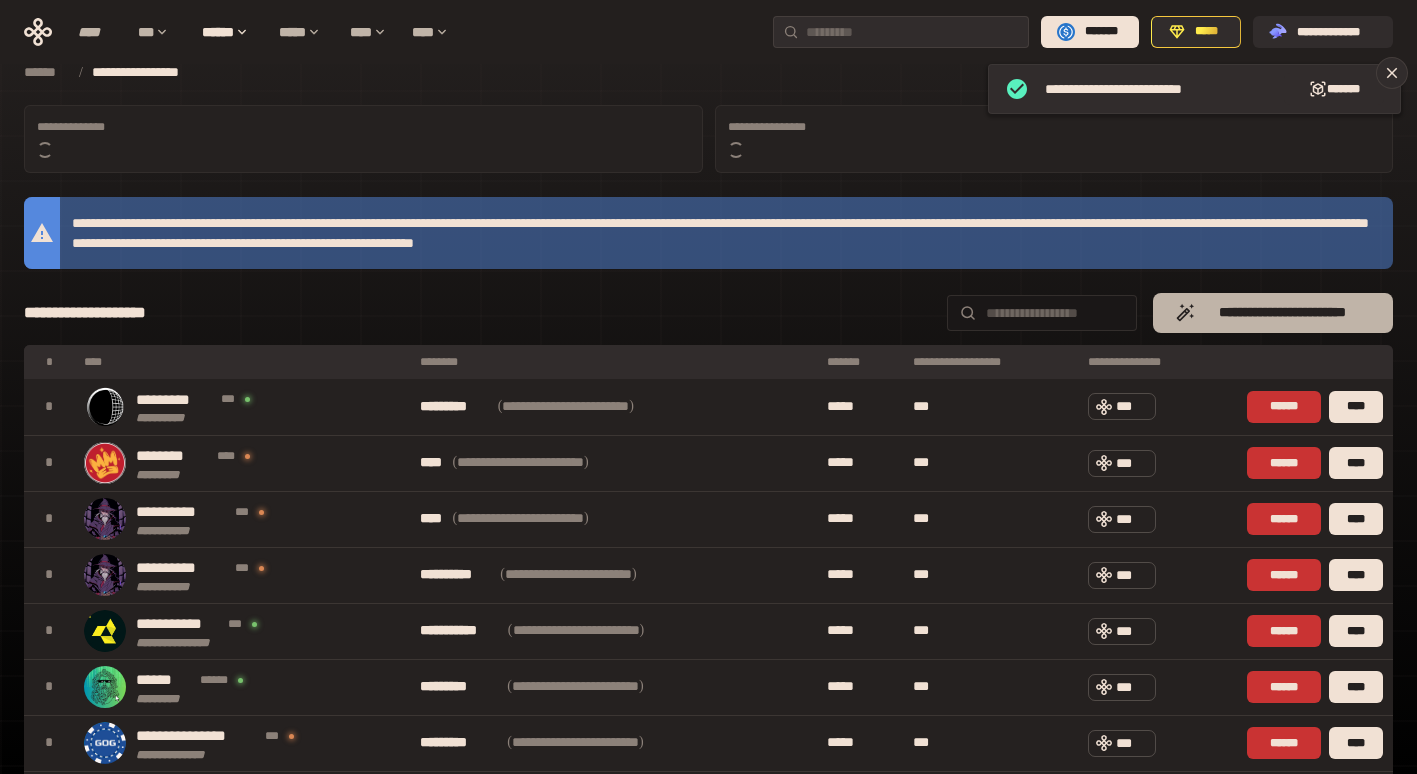 click on "**********" at bounding box center [1273, 313] 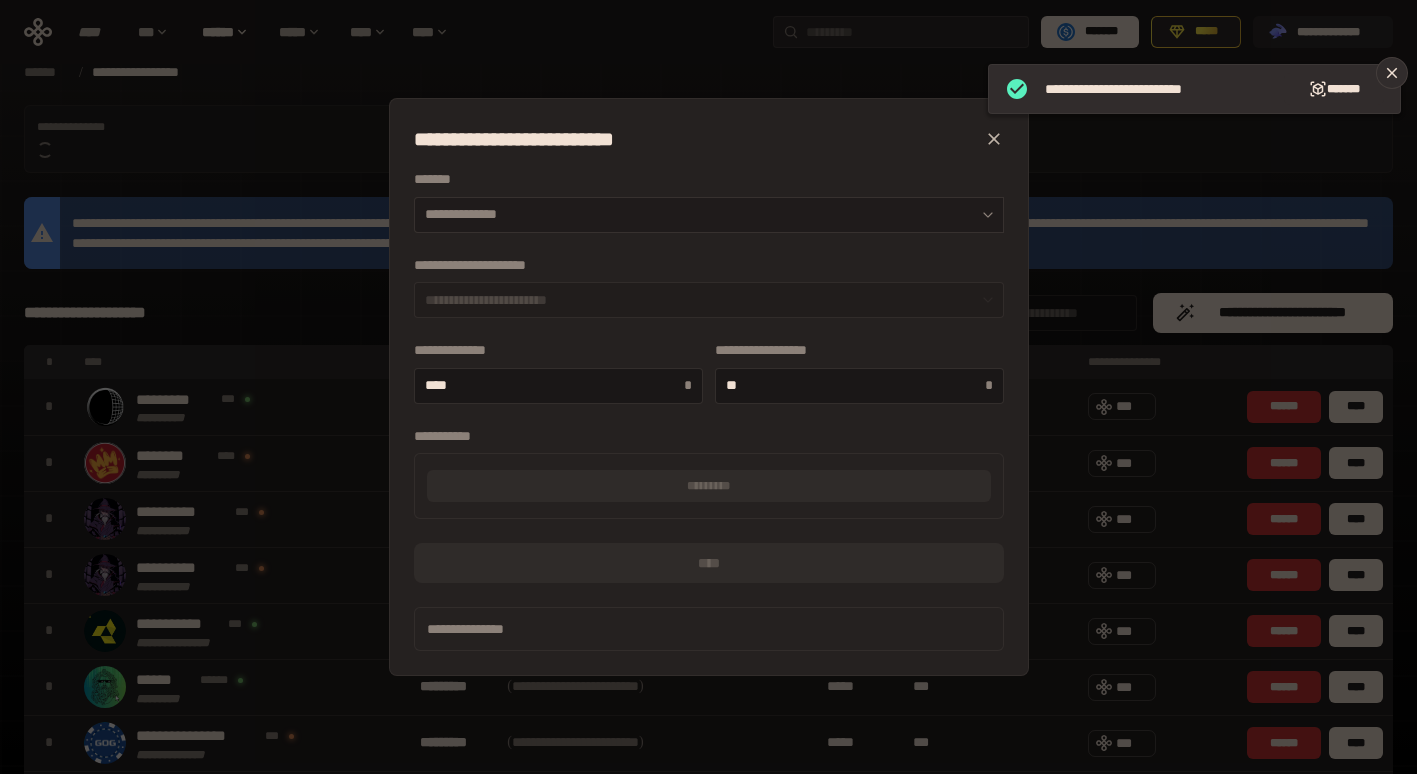 click on "**********" at bounding box center (709, 215) 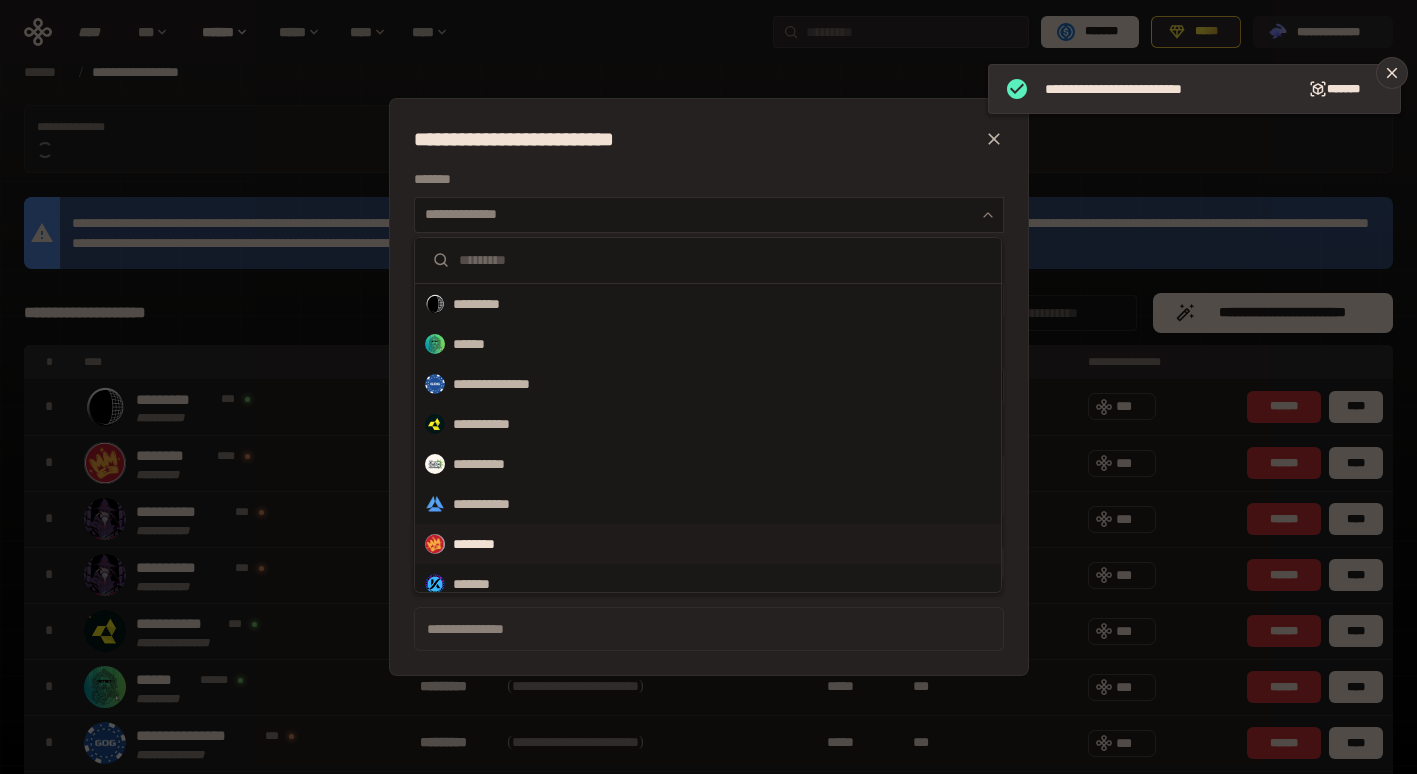 scroll, scrollTop: 100, scrollLeft: 0, axis: vertical 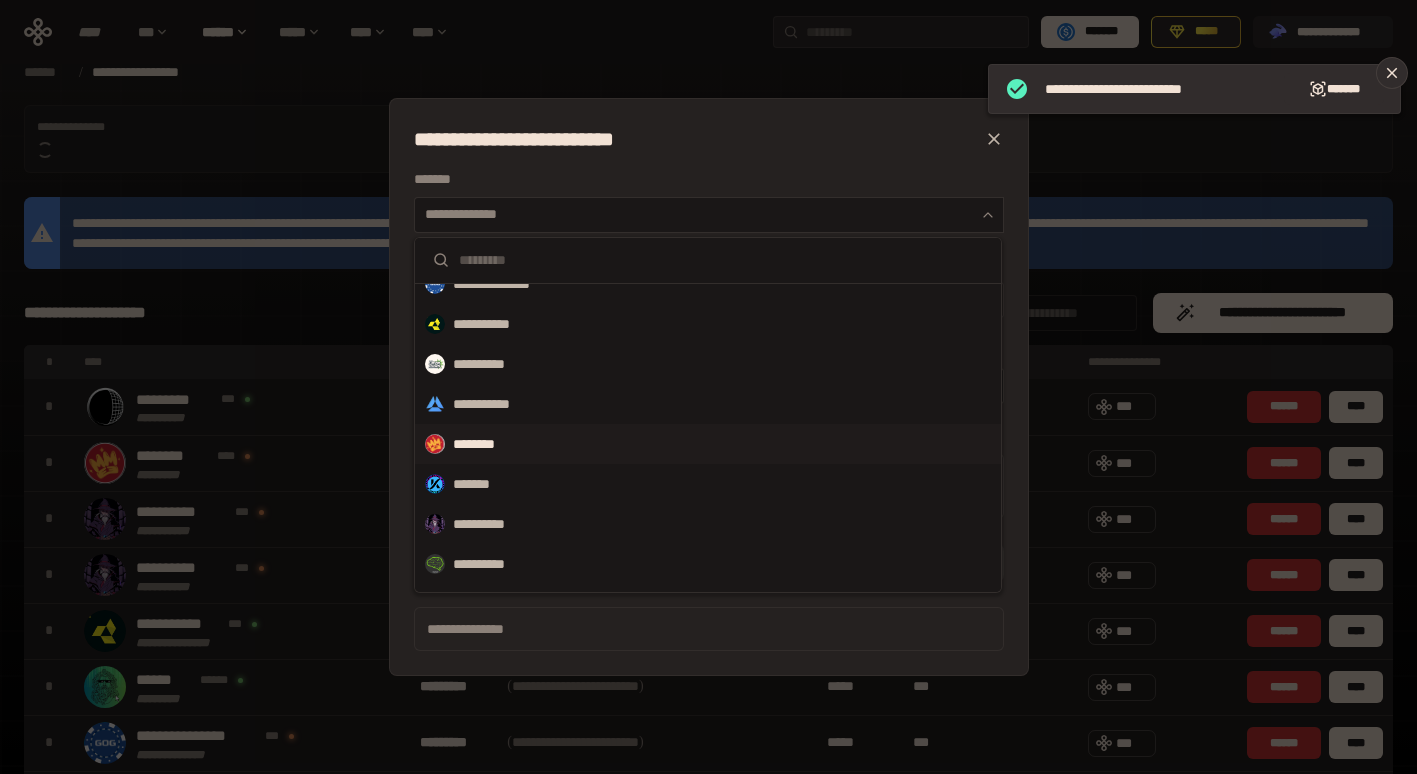 click on "********" at bounding box center [708, 444] 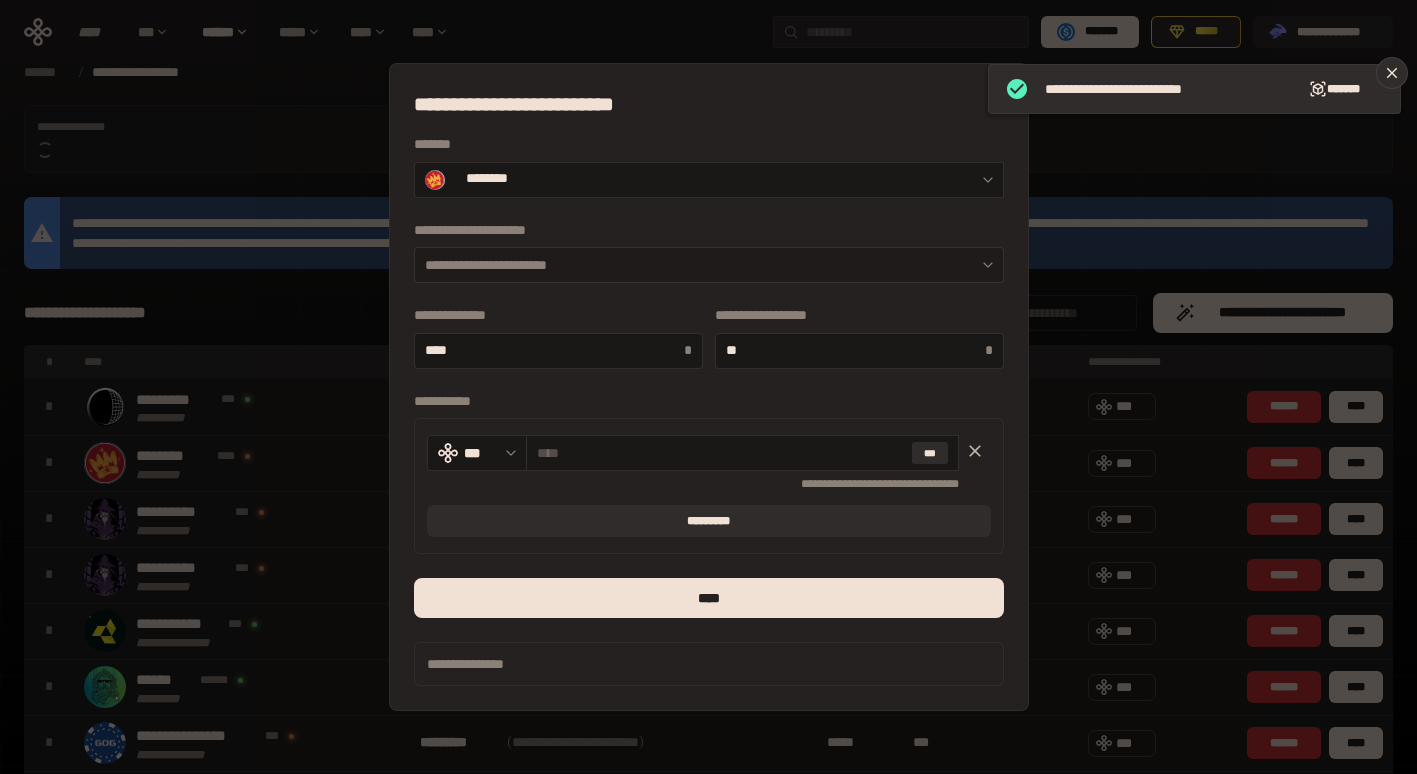 click on "**********" at bounding box center (709, 265) 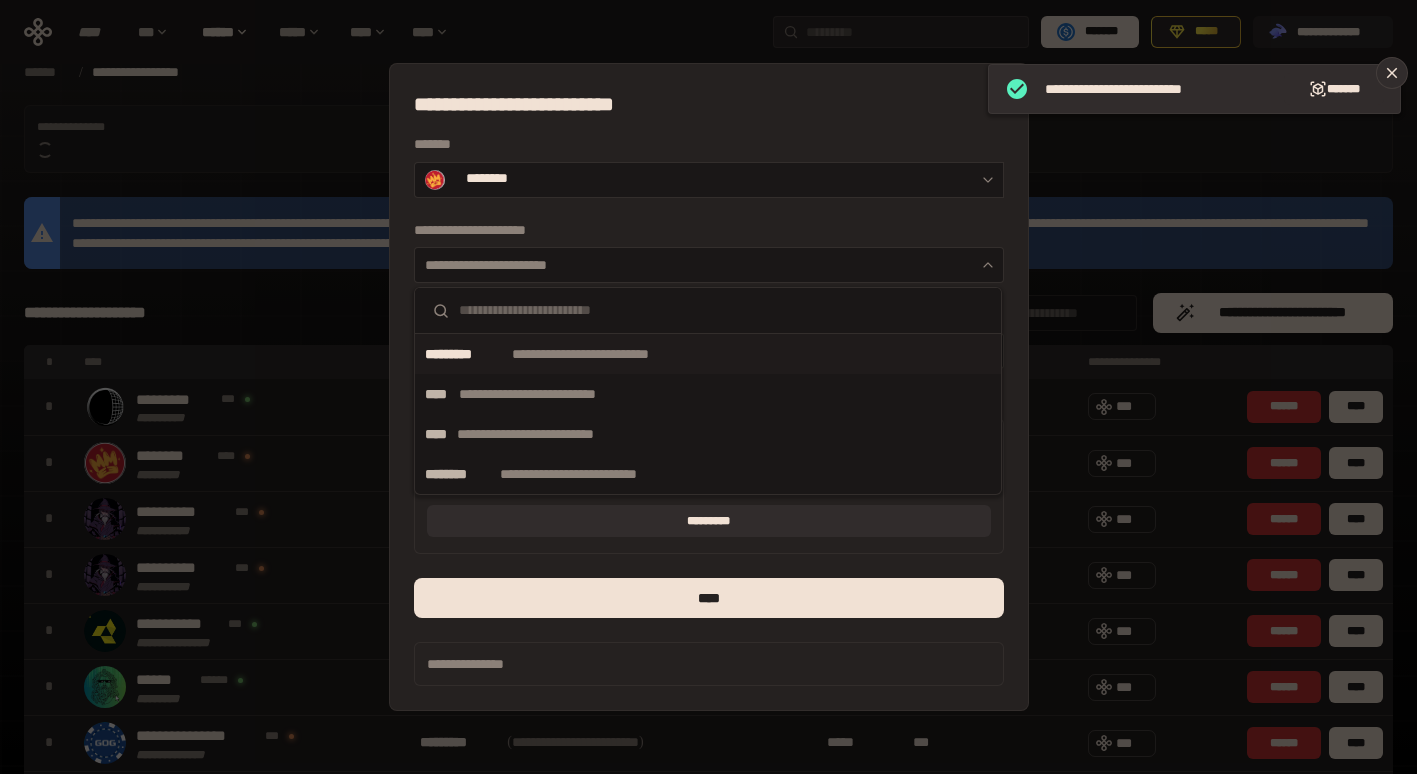 click on "*********" at bounding box center [466, 354] 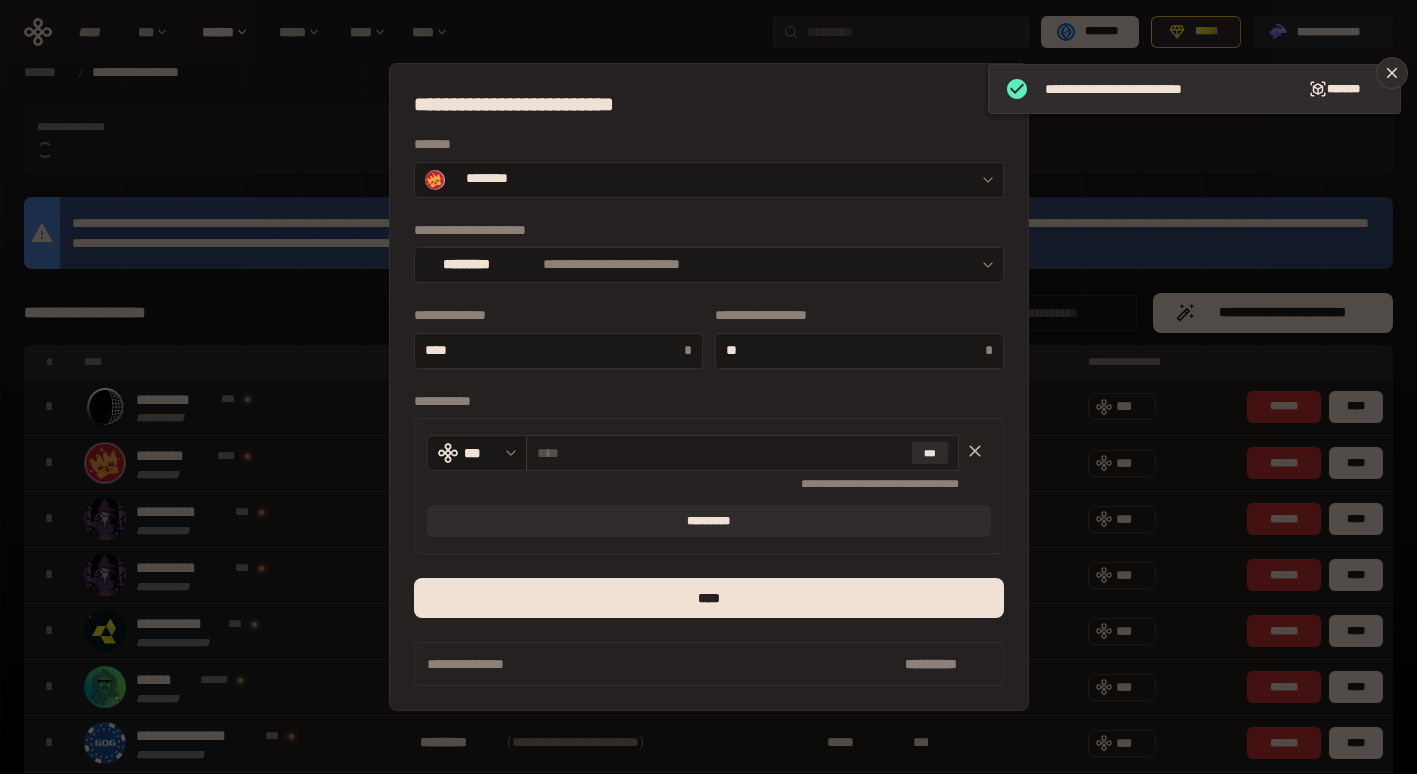 click at bounding box center [720, 453] 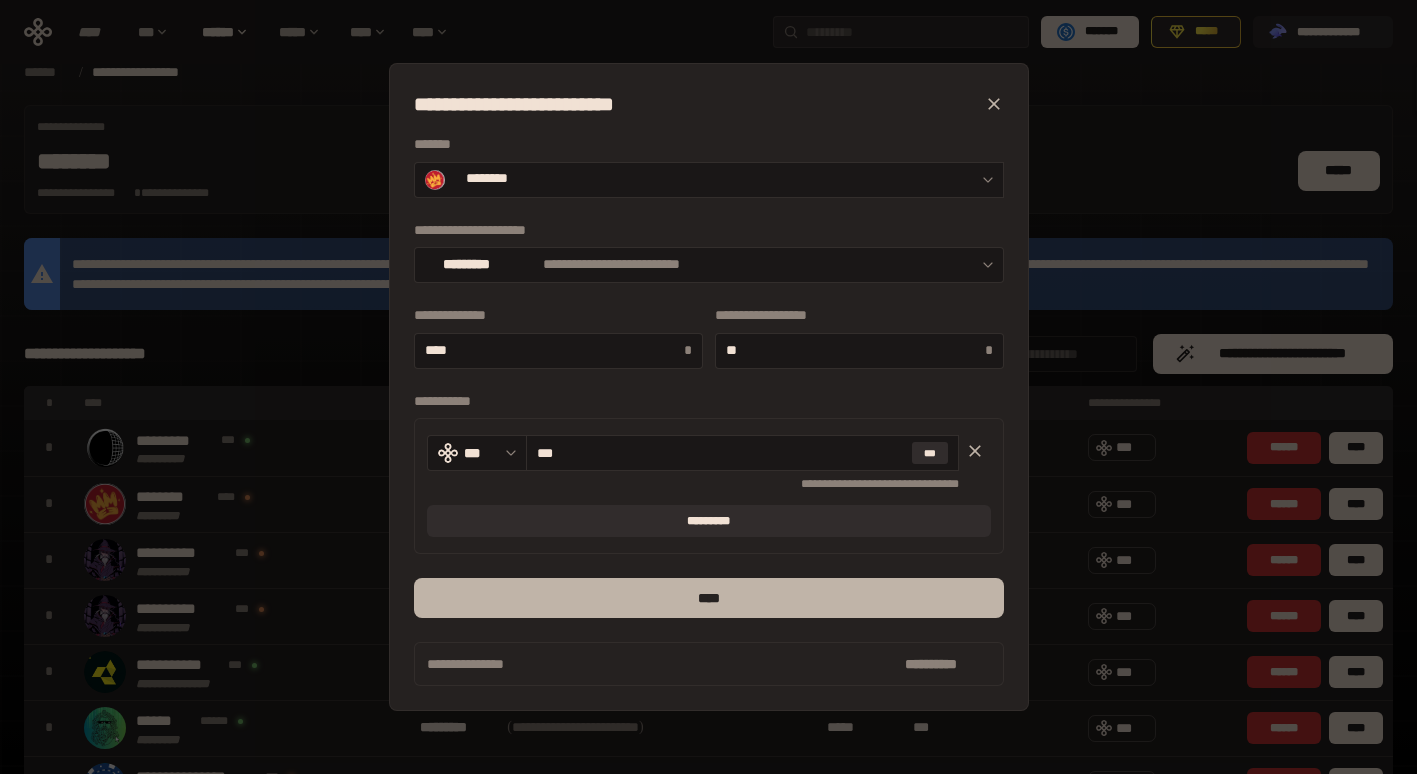type on "***" 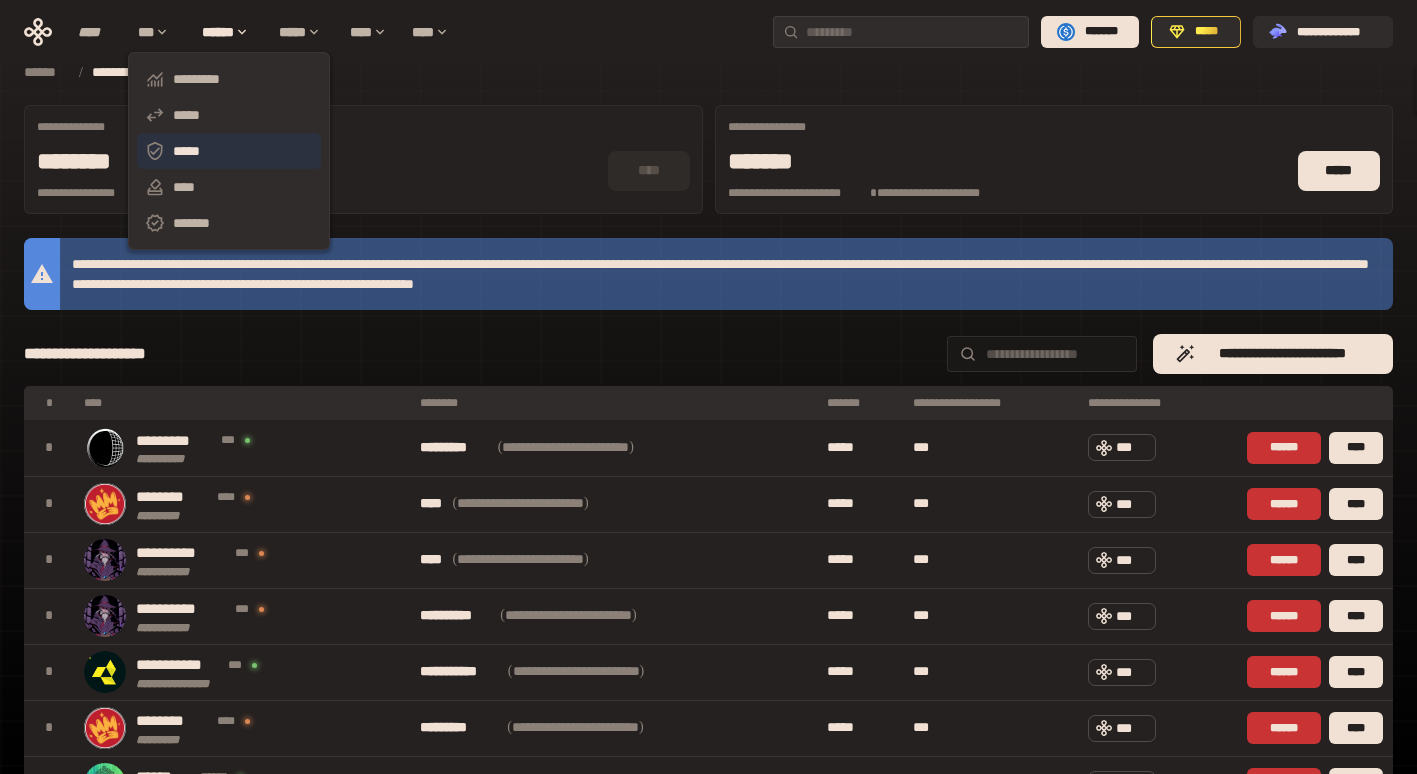 click on "*****" at bounding box center (229, 151) 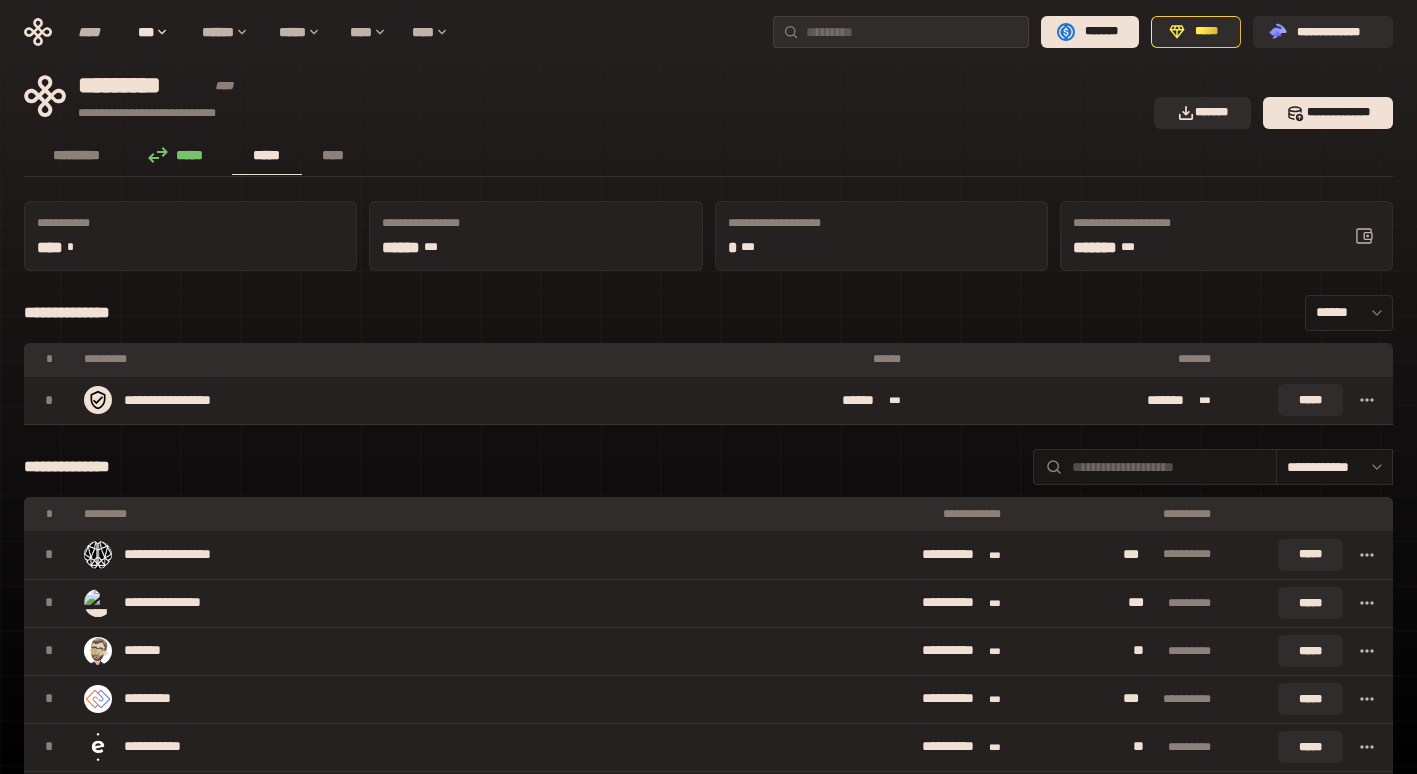 click on "**********" at bounding box center (708, 3224) 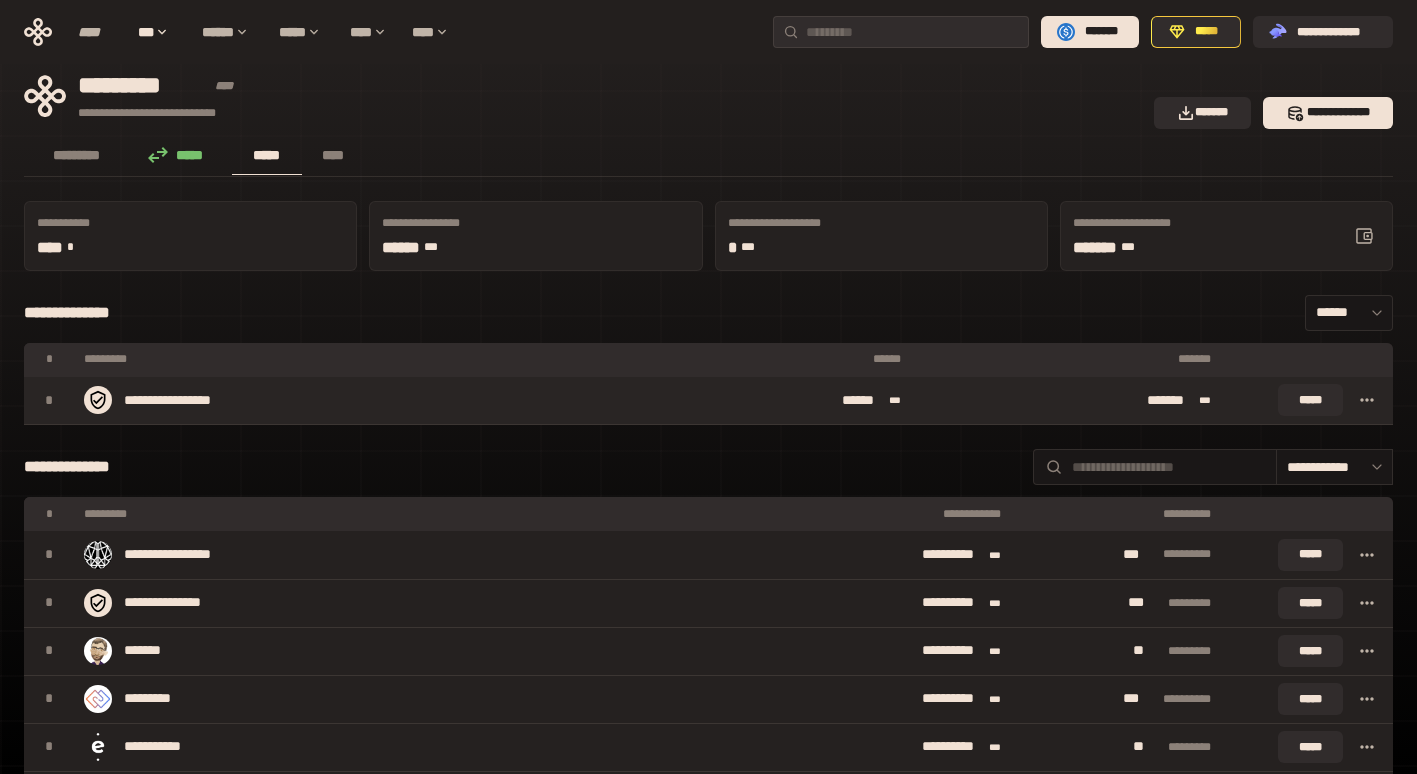 click at bounding box center [1367, 400] 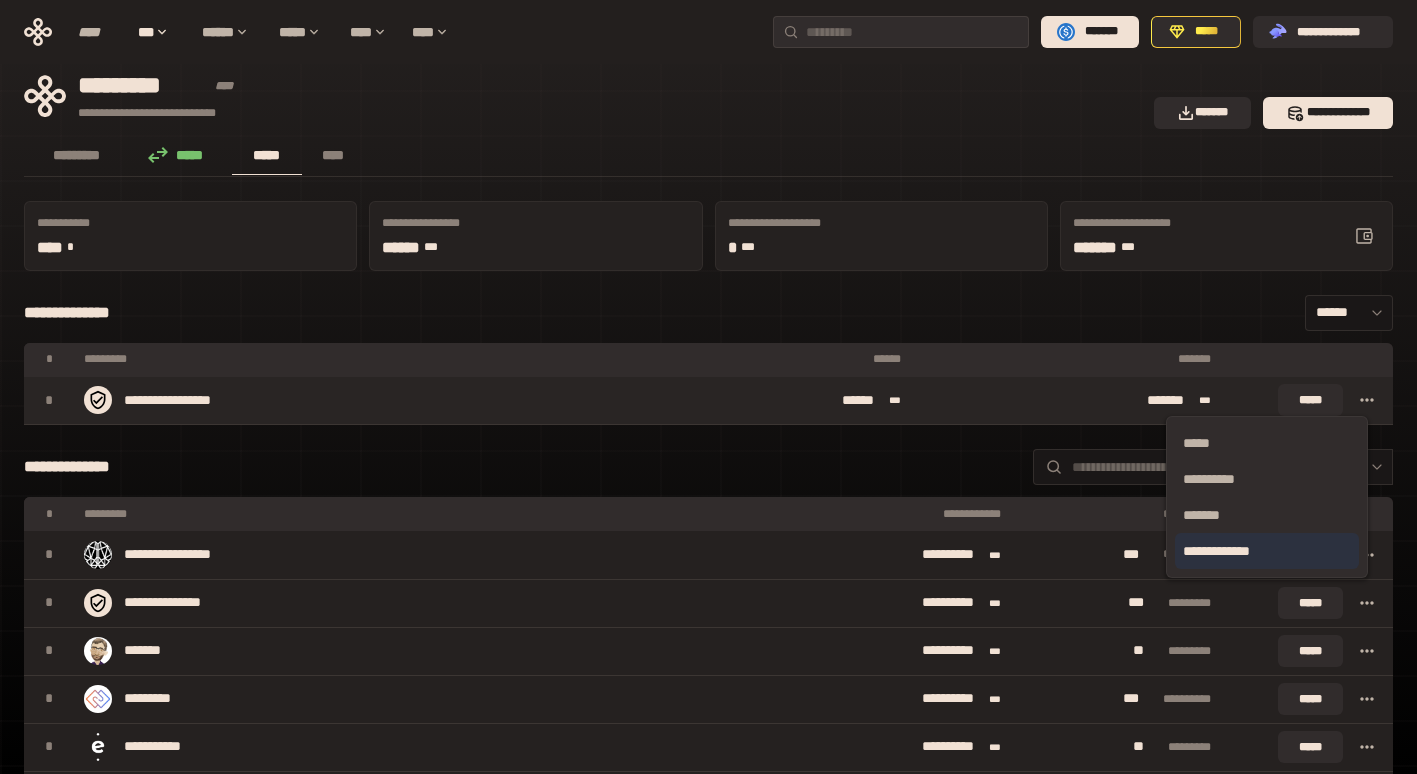 click on "**********" at bounding box center (1267, 551) 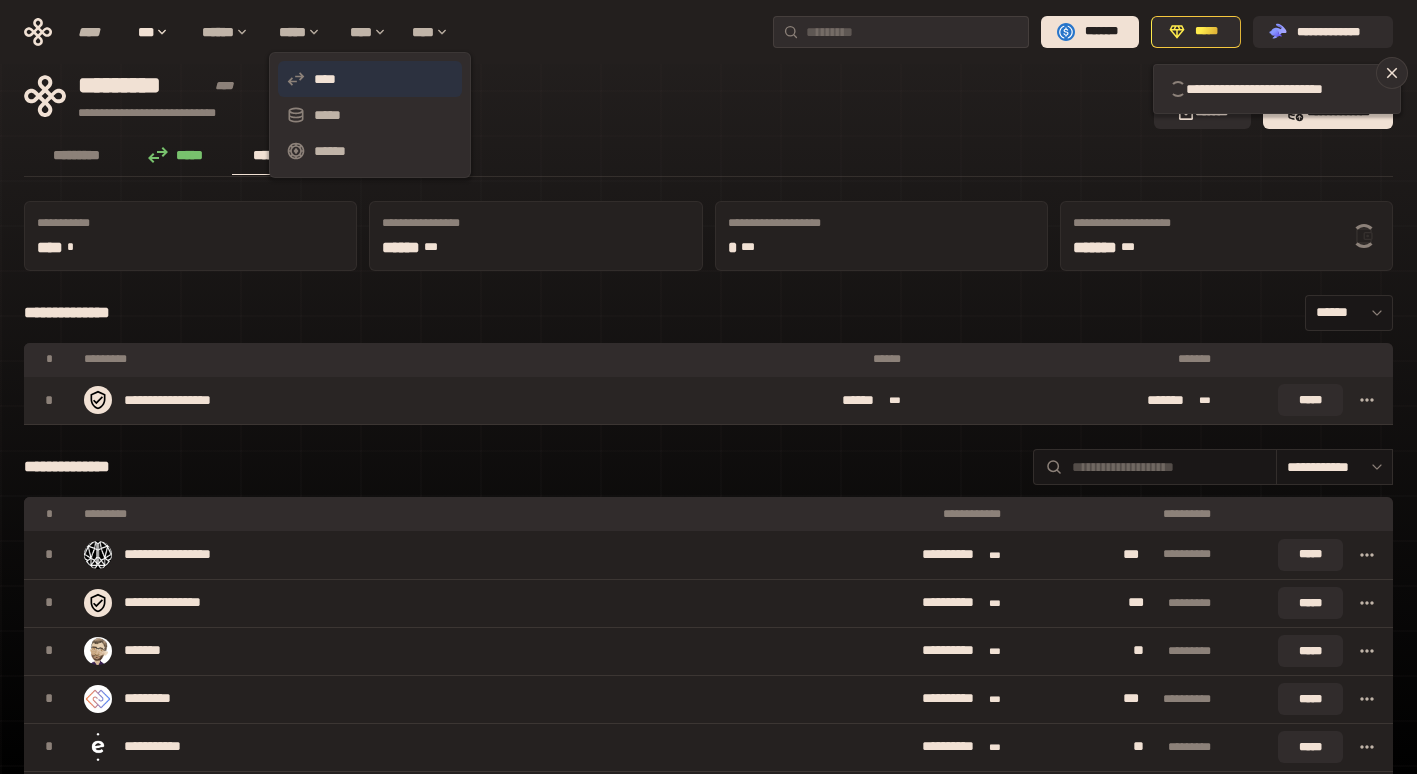 click on "****" at bounding box center (370, 79) 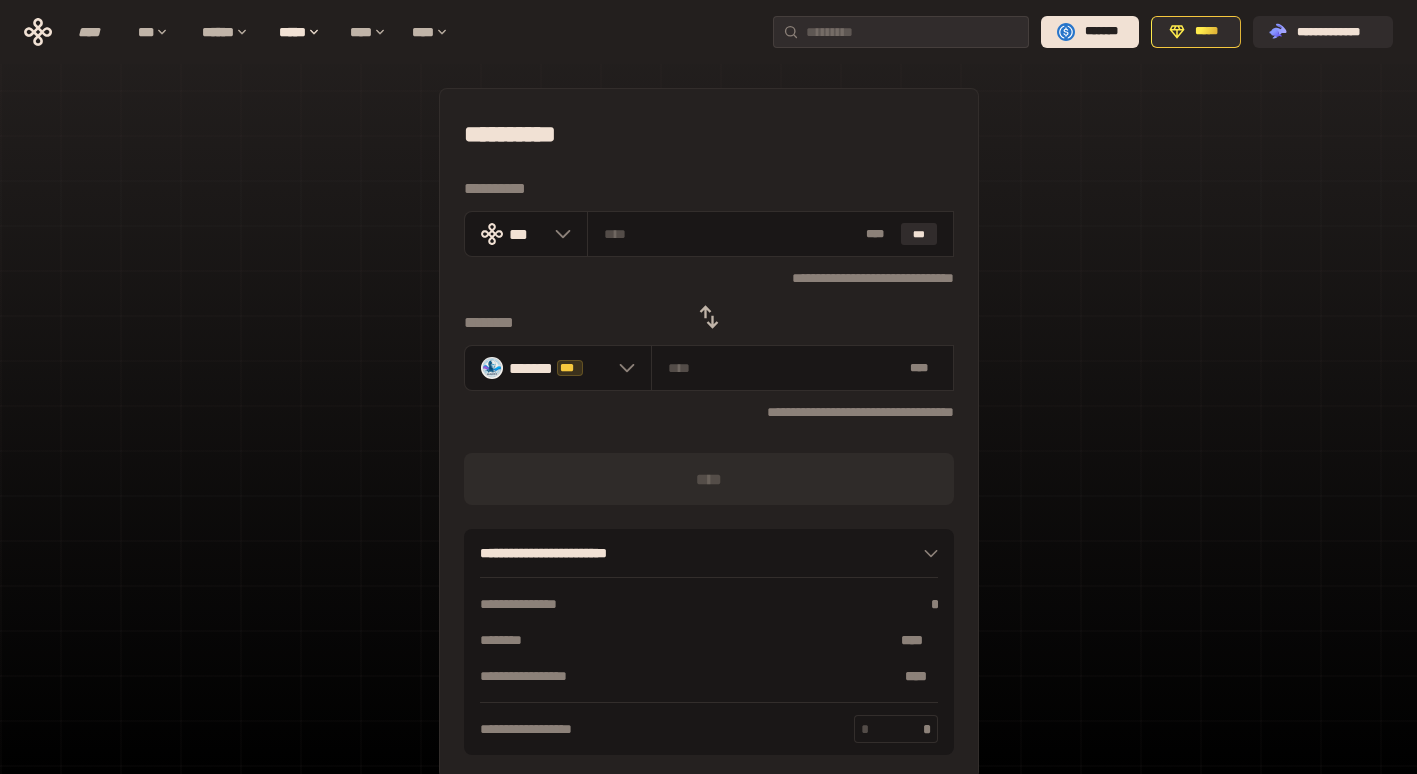click 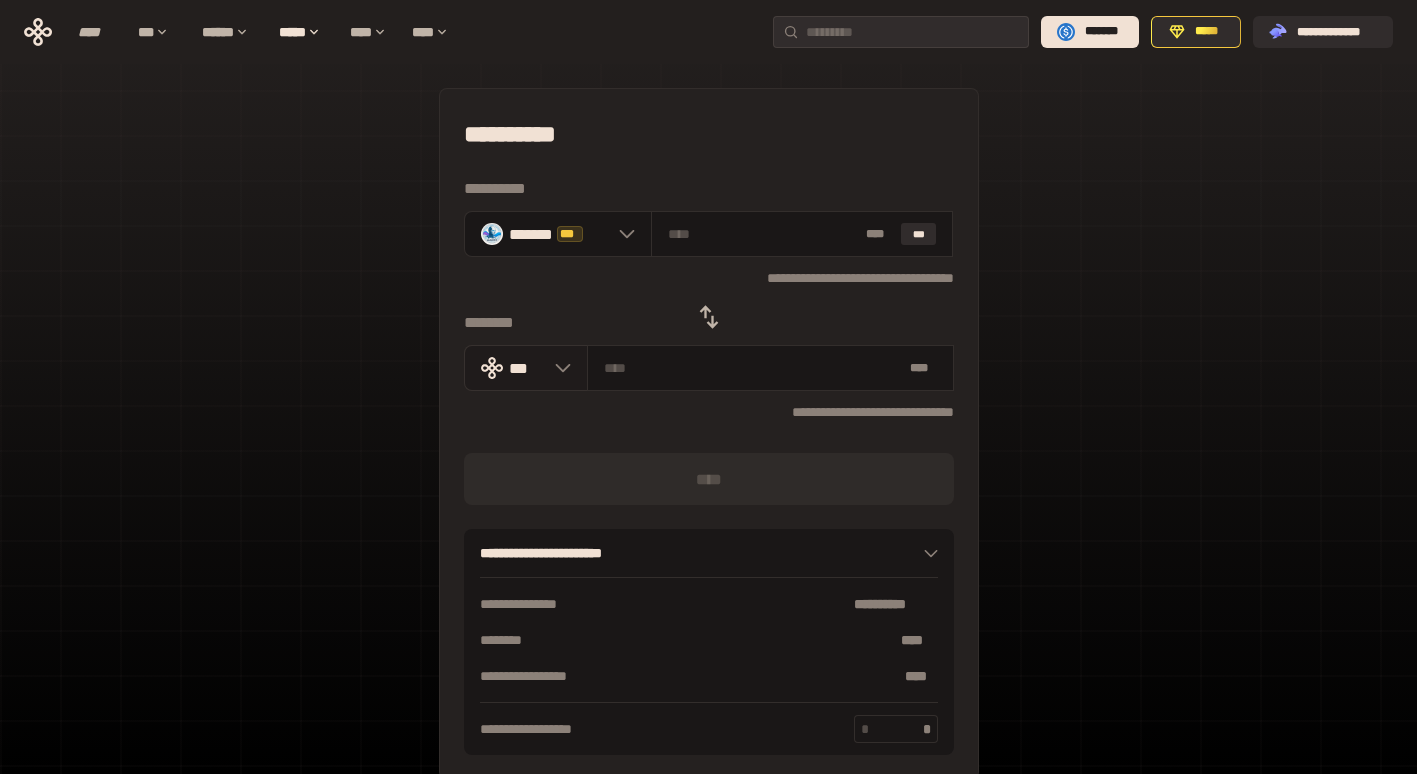 click on "***" at bounding box center [526, 368] 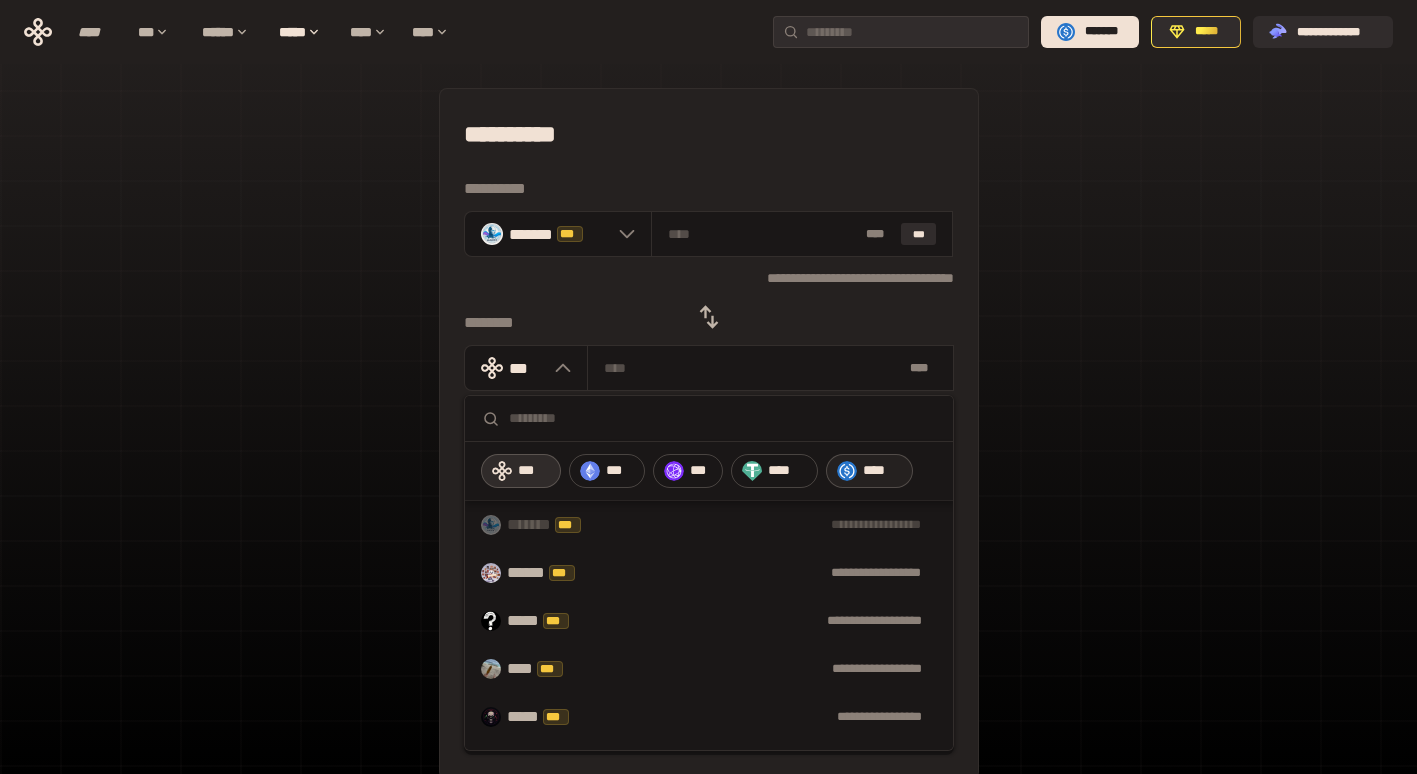 click on "****" at bounding box center [870, 471] 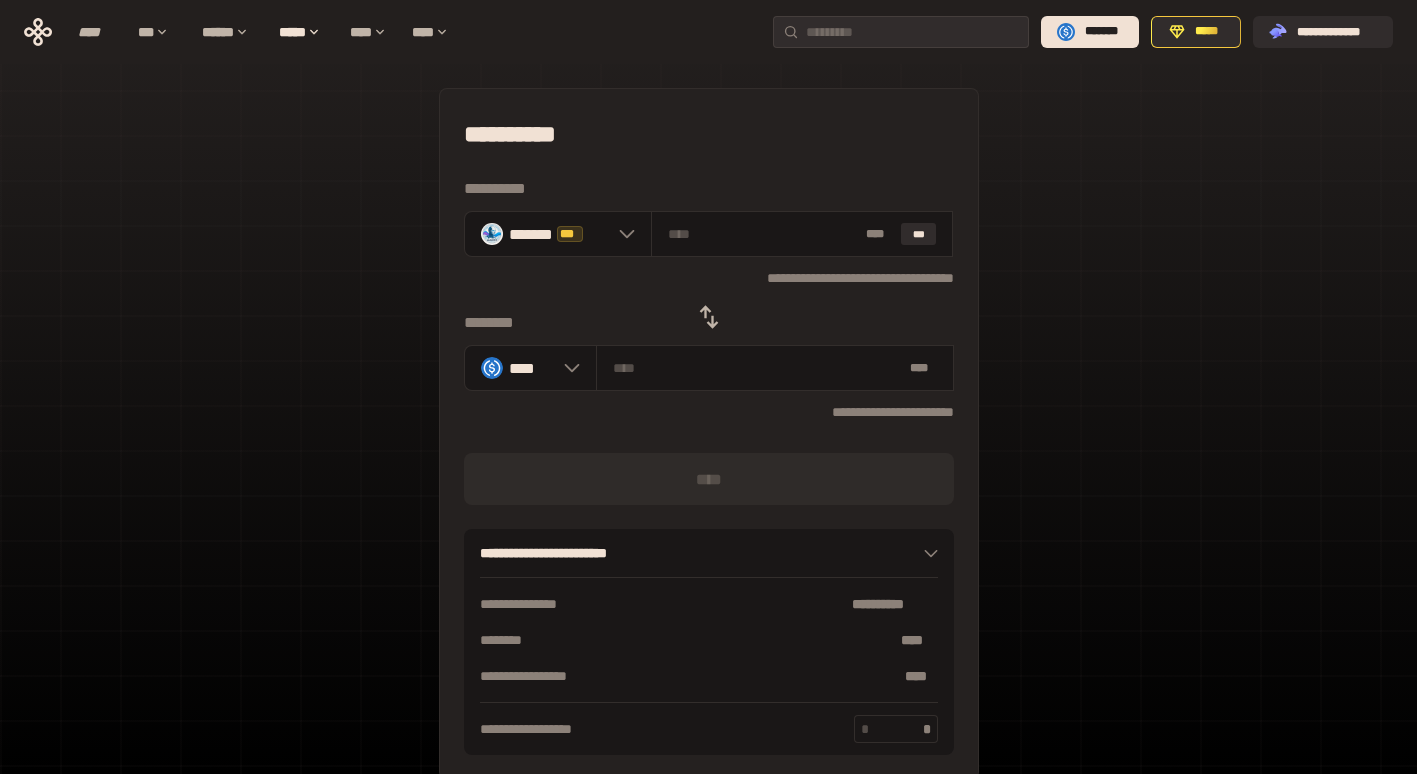 click 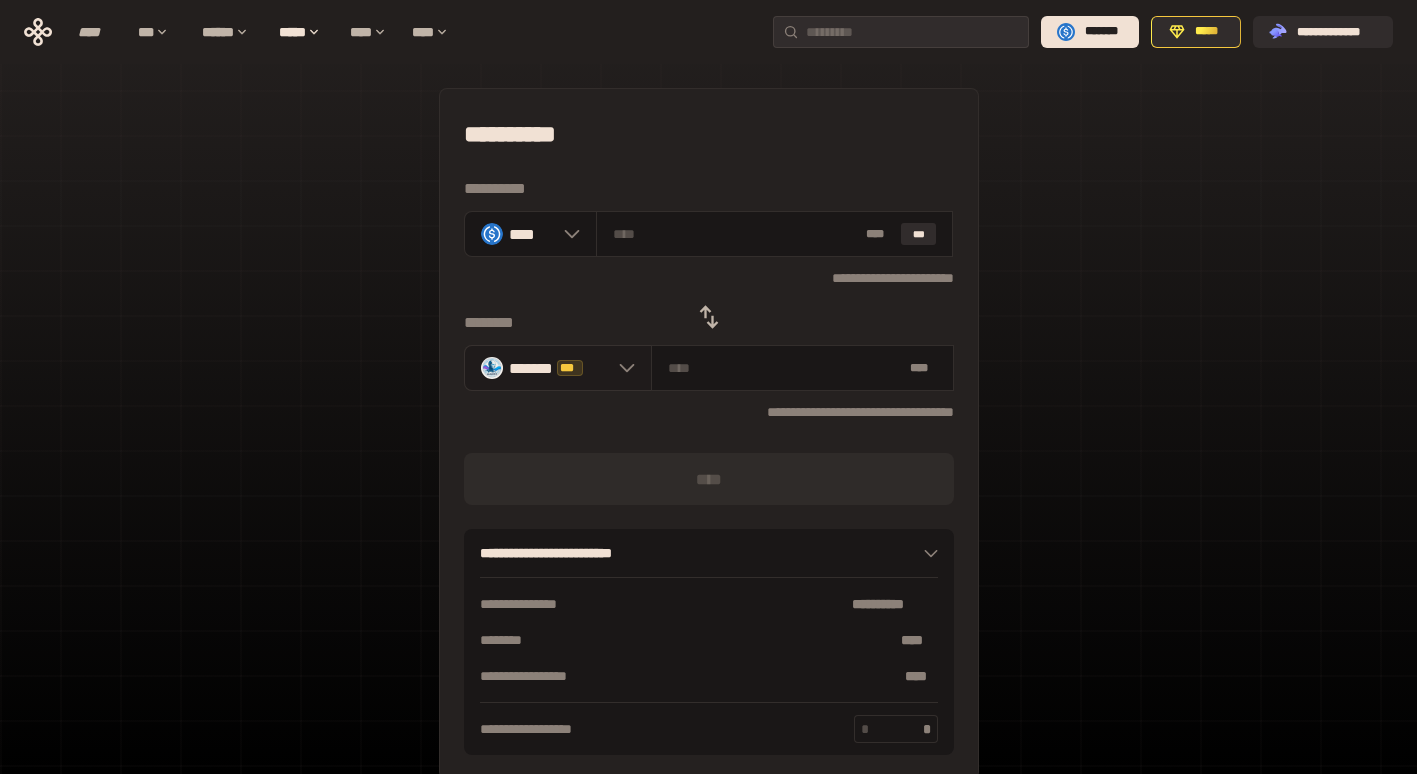 click on "*******   *** *********" at bounding box center [558, 368] 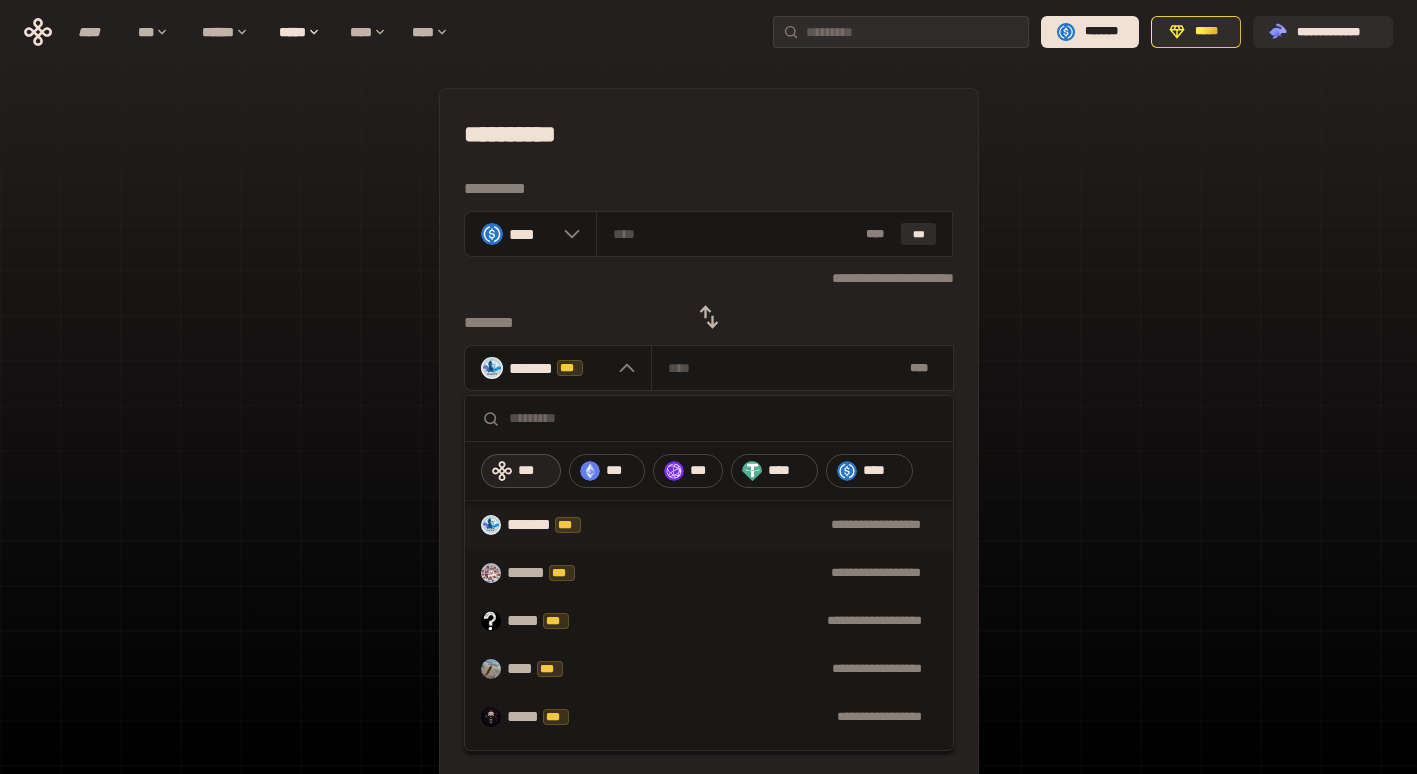 click on "***" at bounding box center (521, 471) 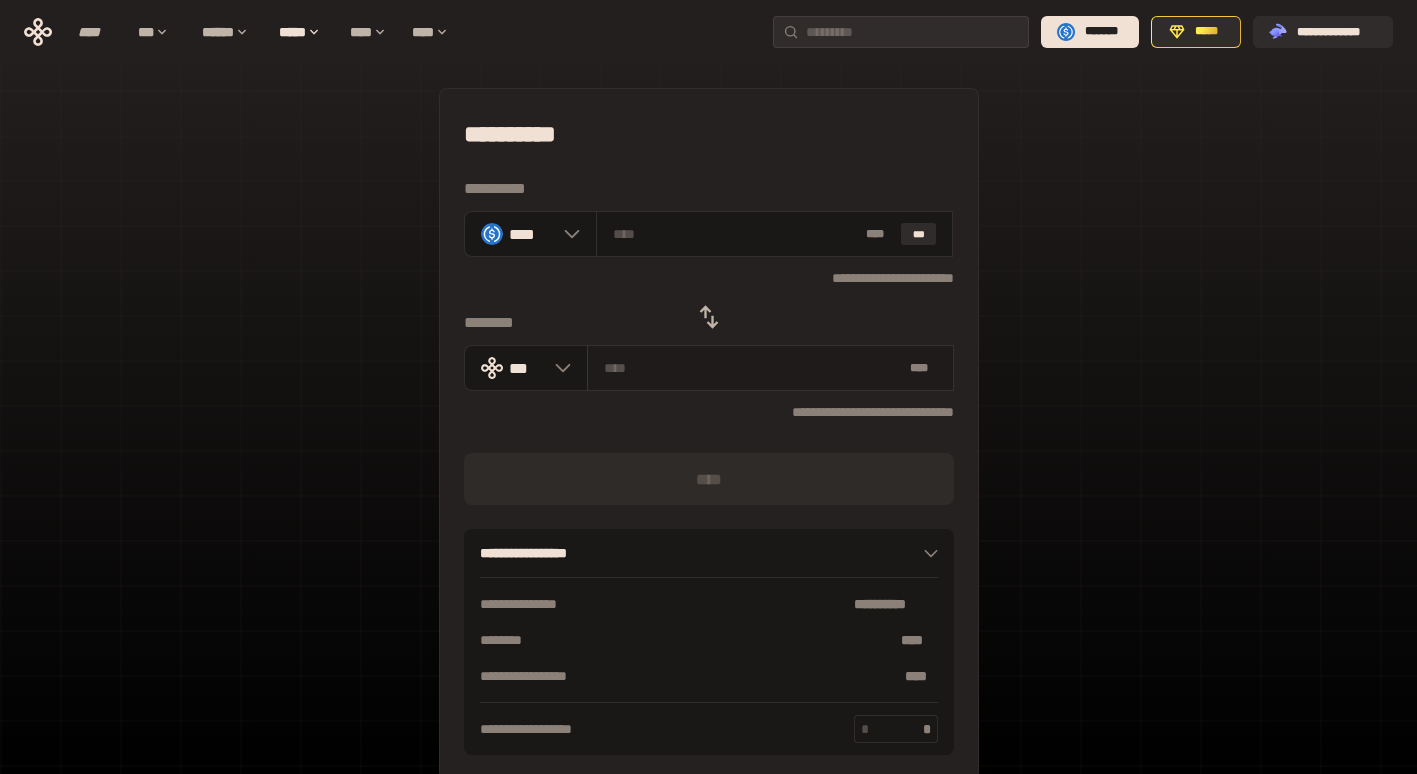 click on "* **" at bounding box center (770, 368) 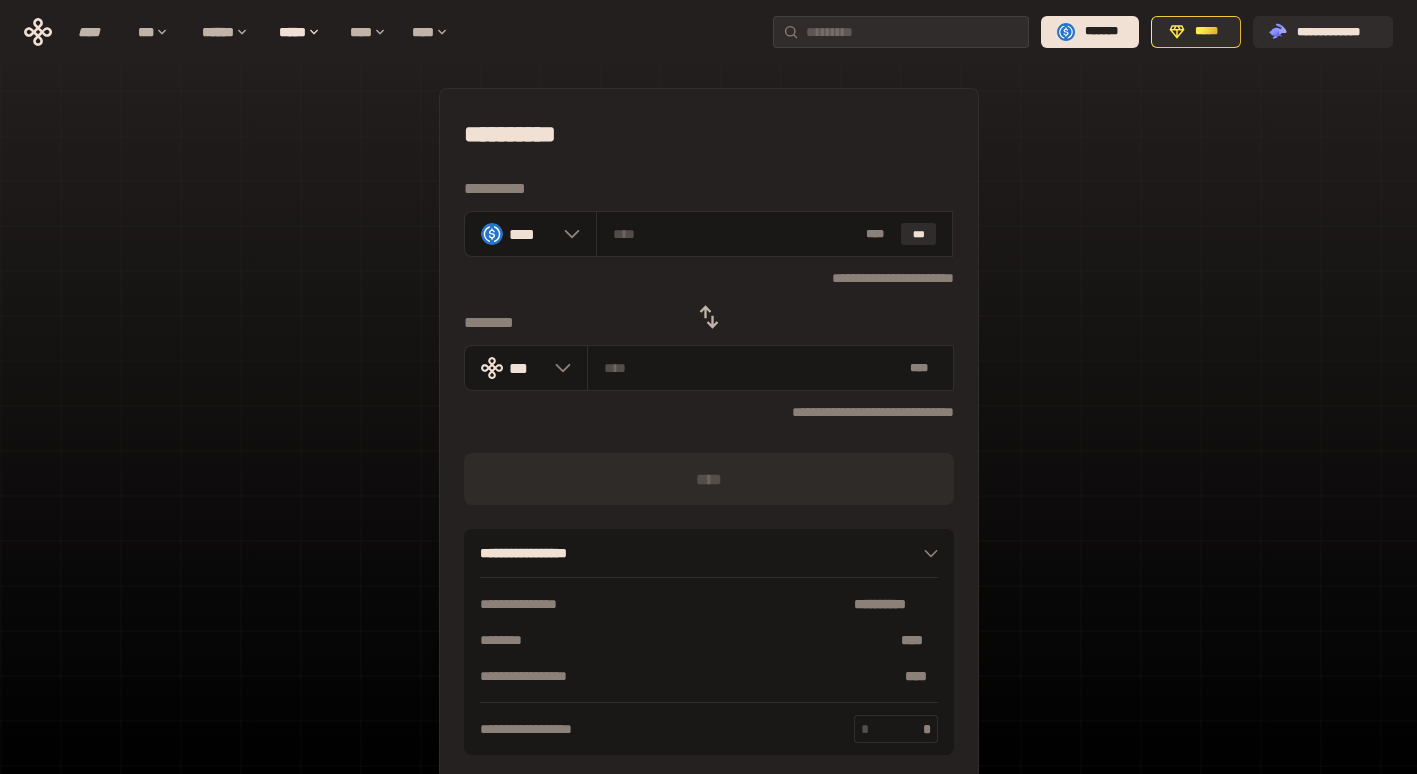 click 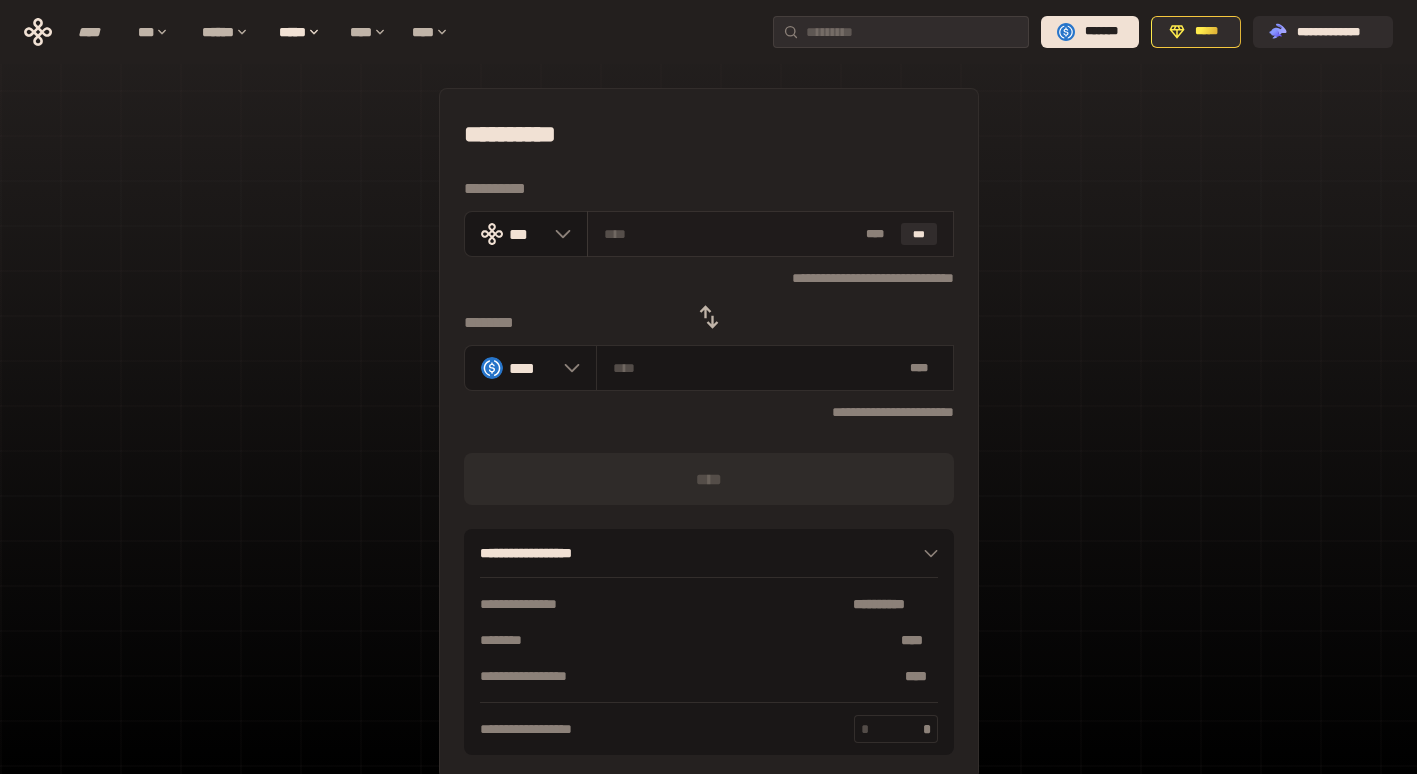 click at bounding box center (731, 234) 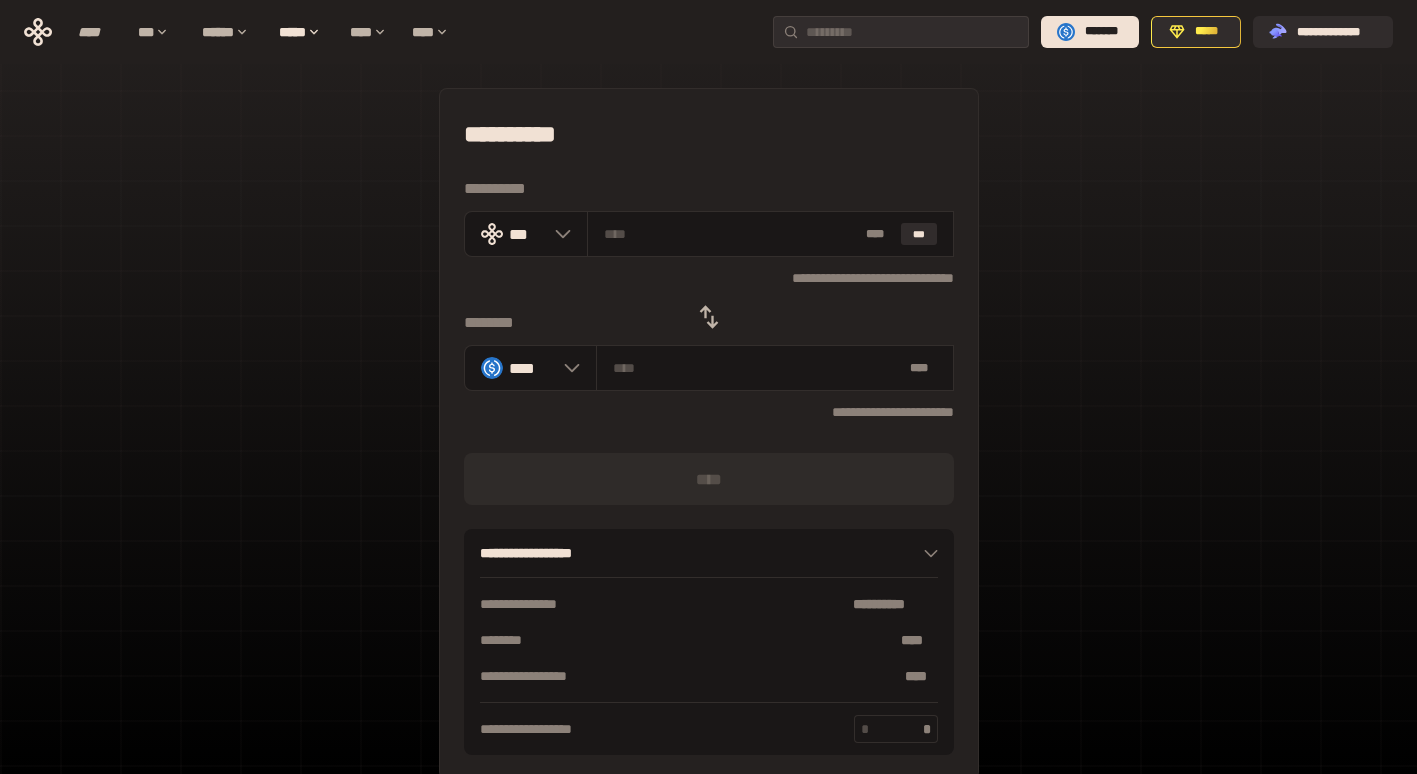 type on "*" 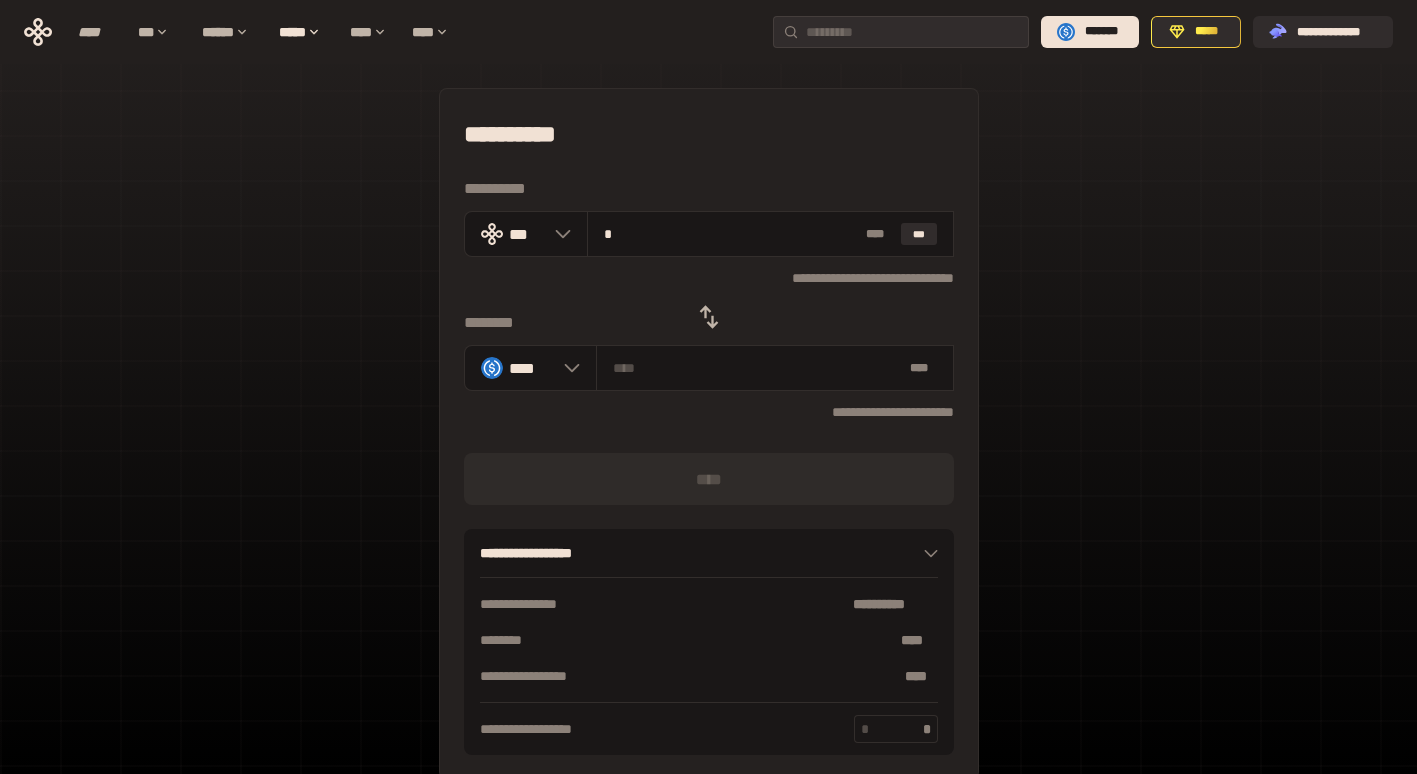type on "********" 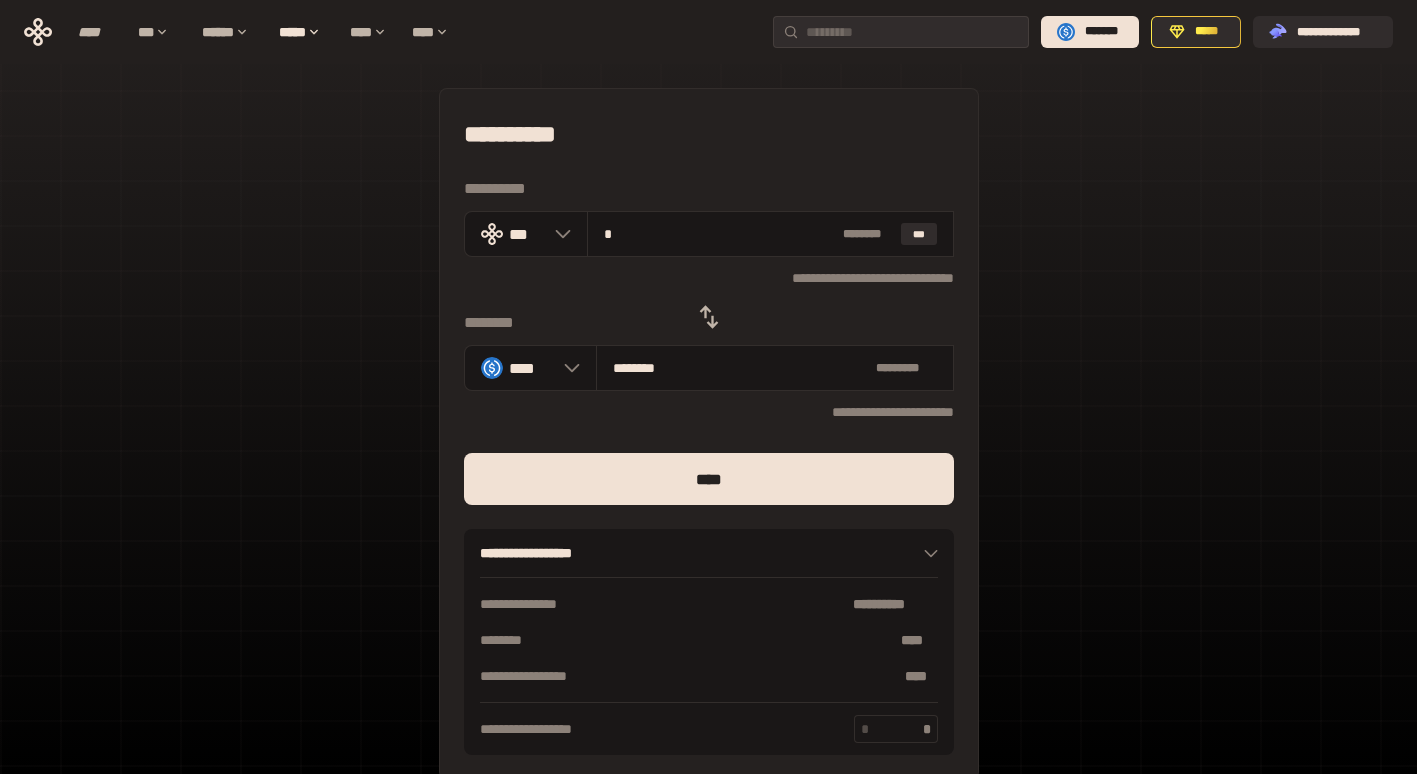 type on "*" 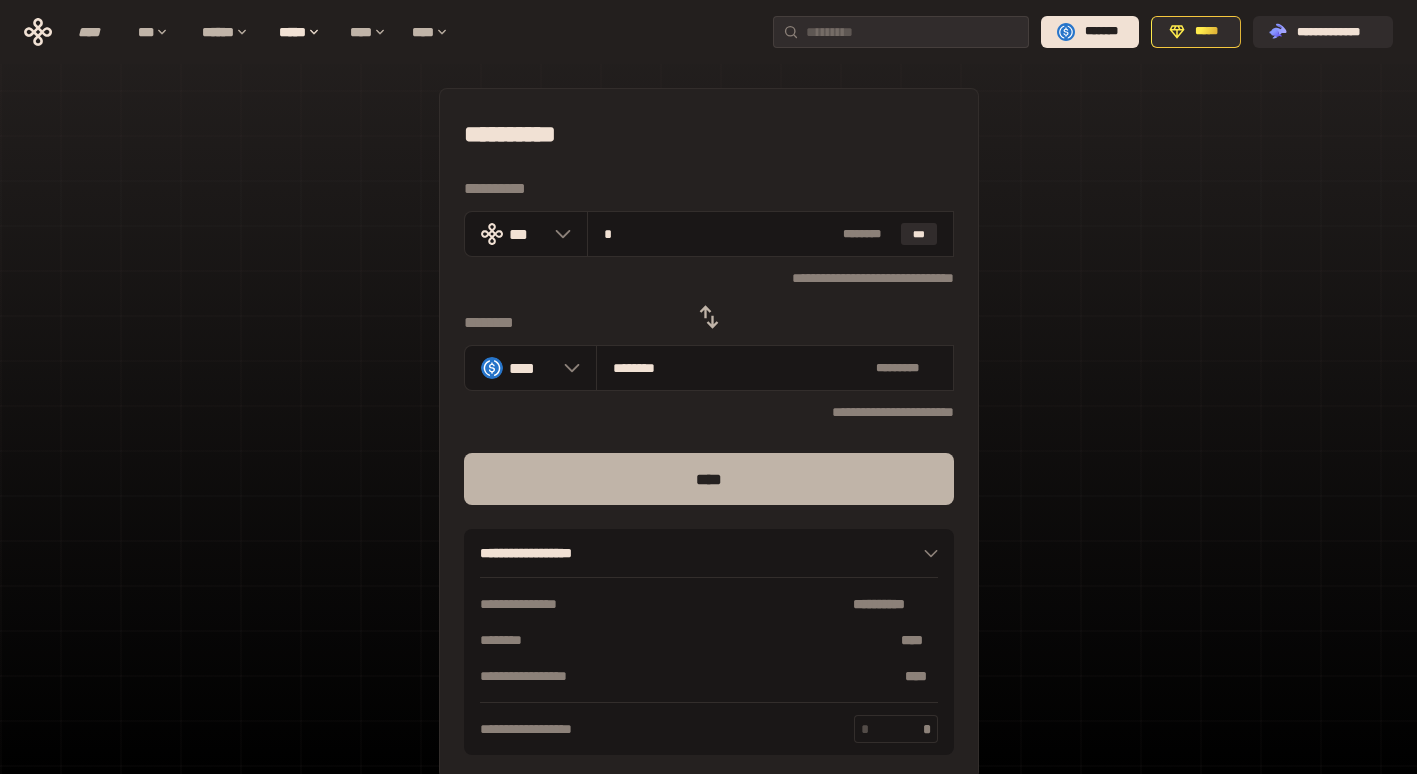 click on "****" at bounding box center (709, 479) 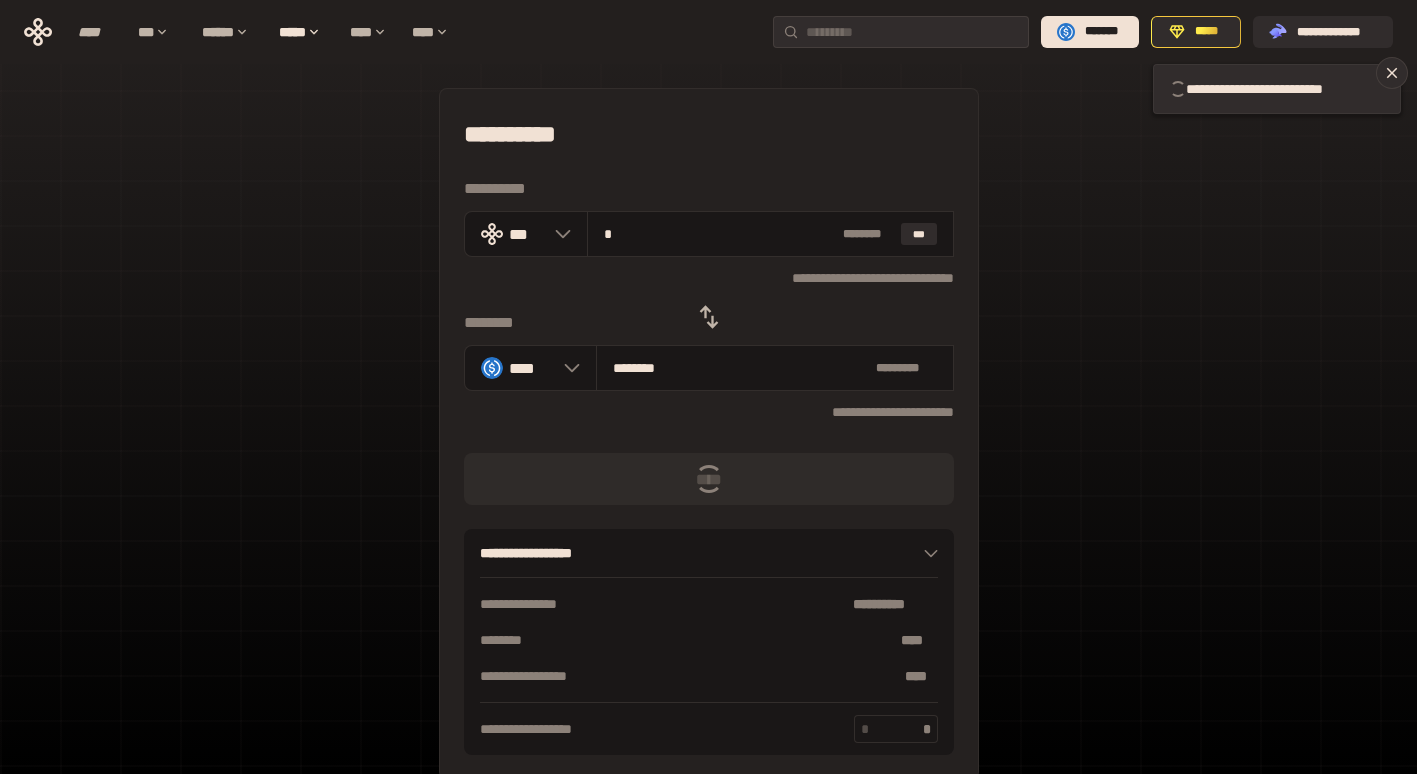 type 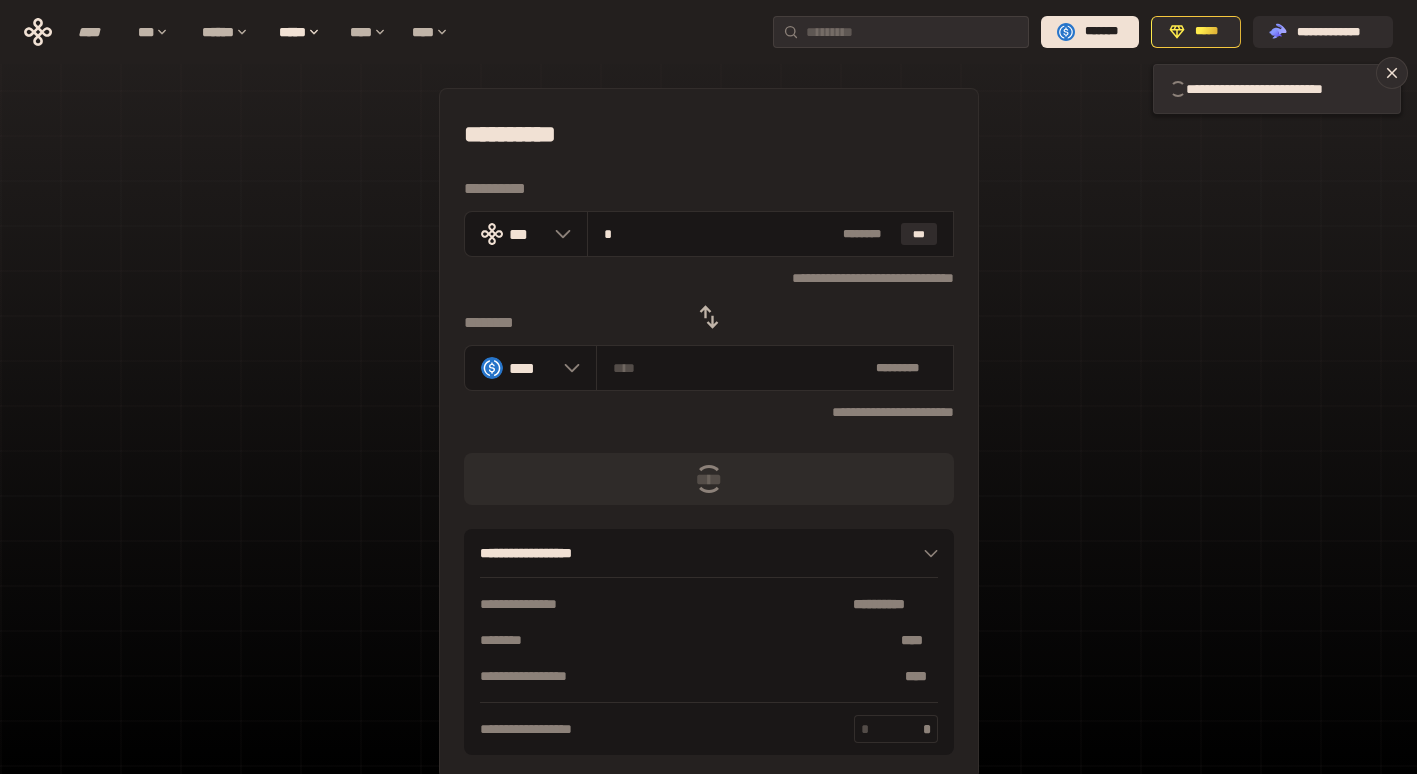 type 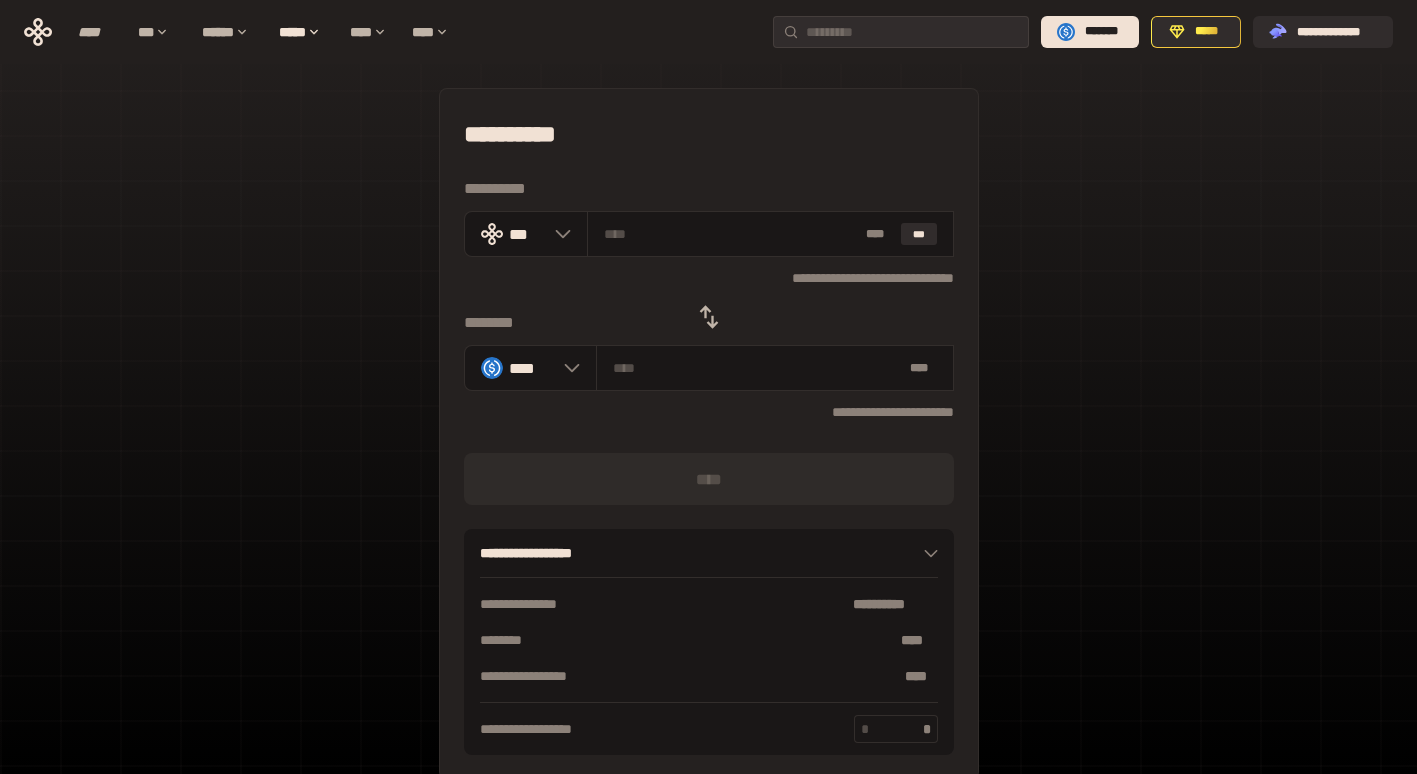 click on "**********" at bounding box center (708, 444) 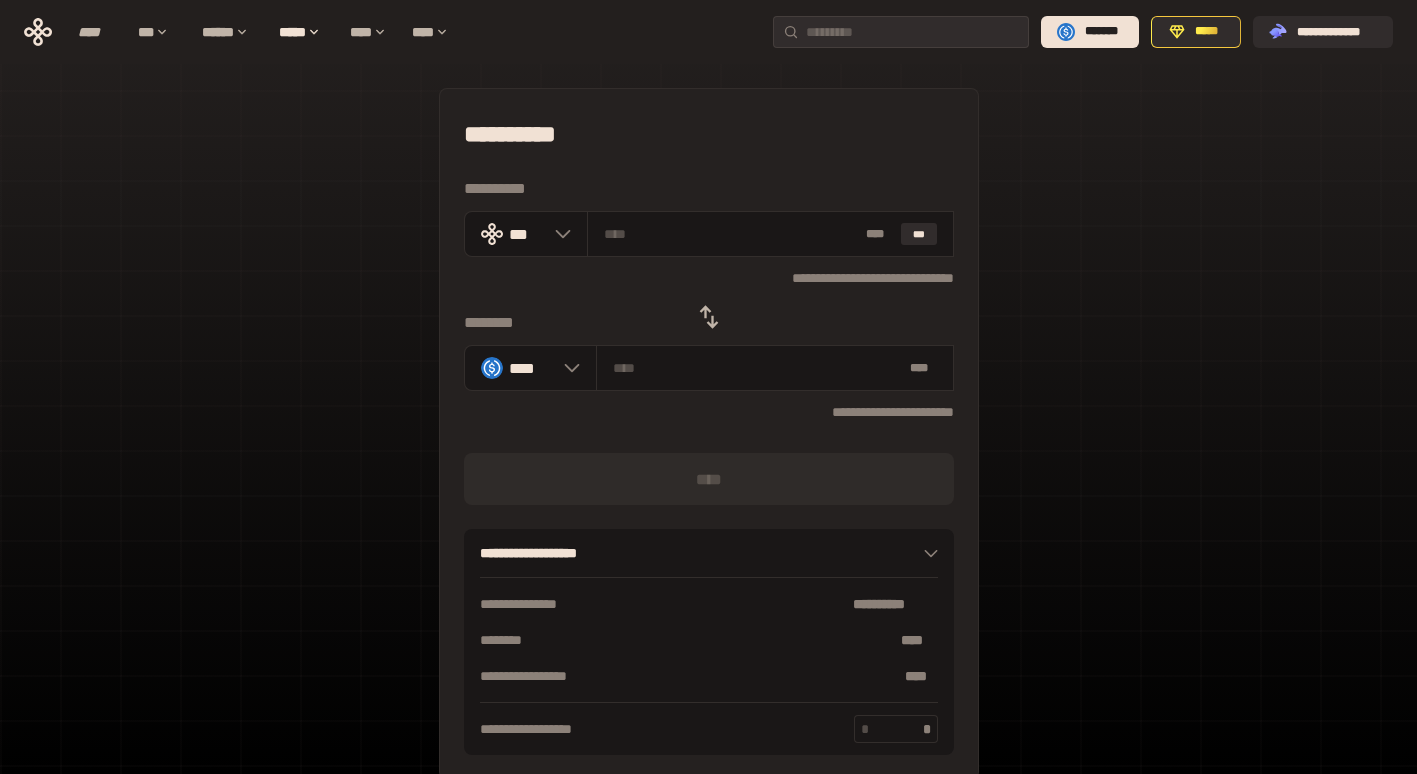 click on "**********" at bounding box center (708, 444) 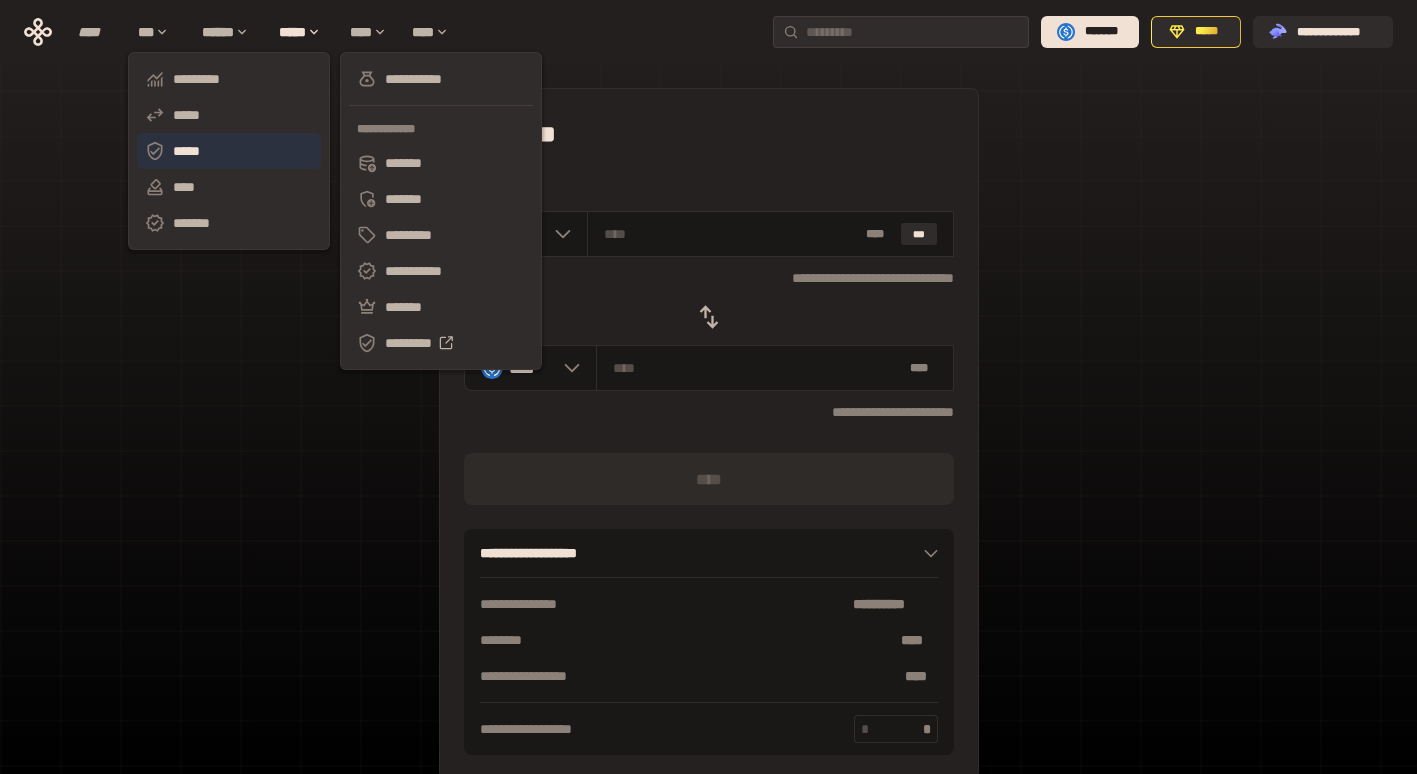 click on "*****" at bounding box center [229, 151] 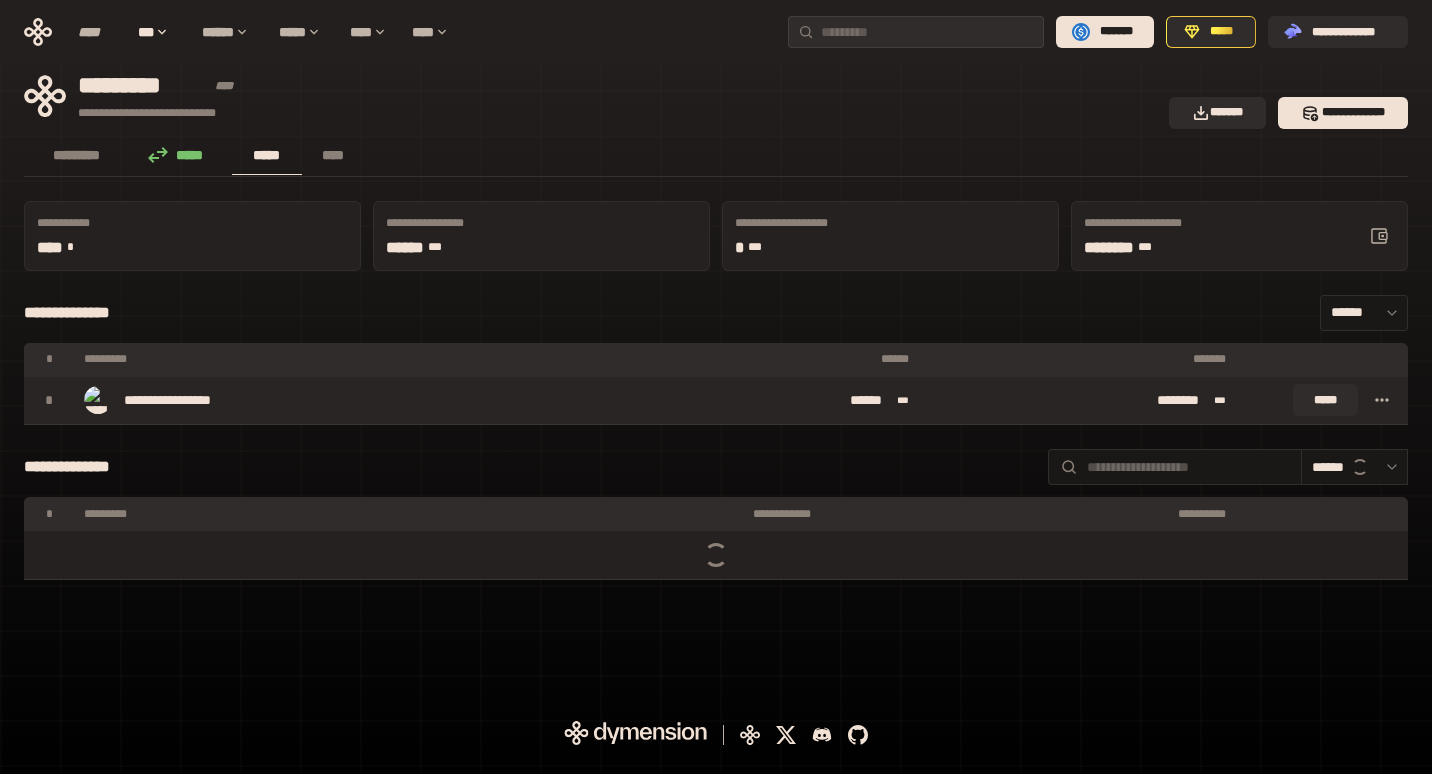 click 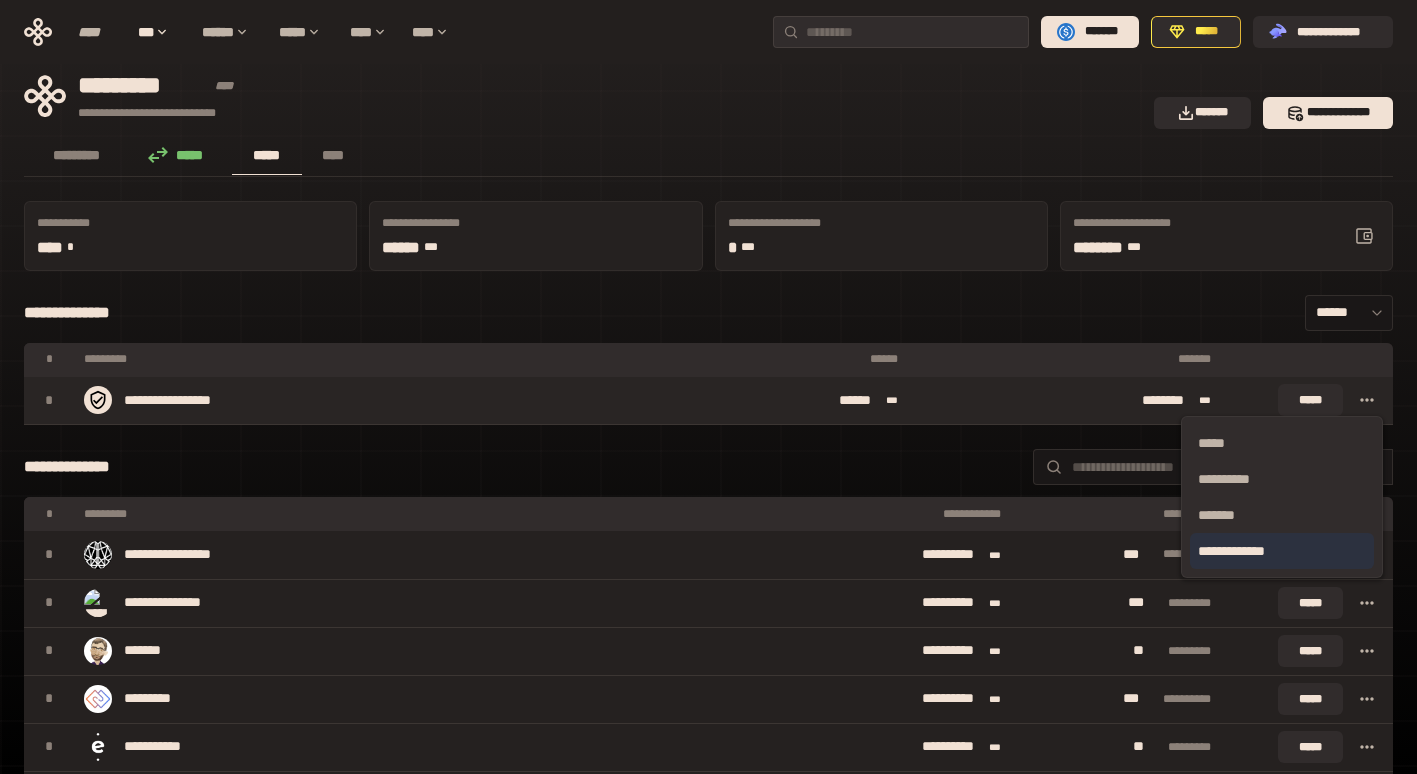 click on "**********" at bounding box center (1282, 551) 